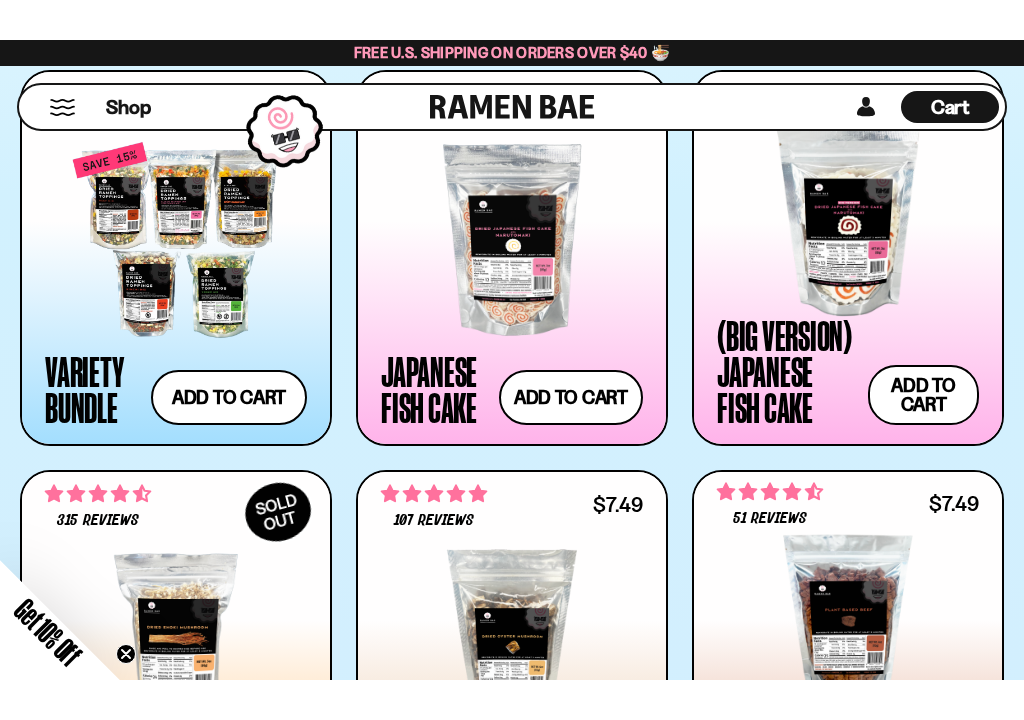 scroll, scrollTop: 1953, scrollLeft: 0, axis: vertical 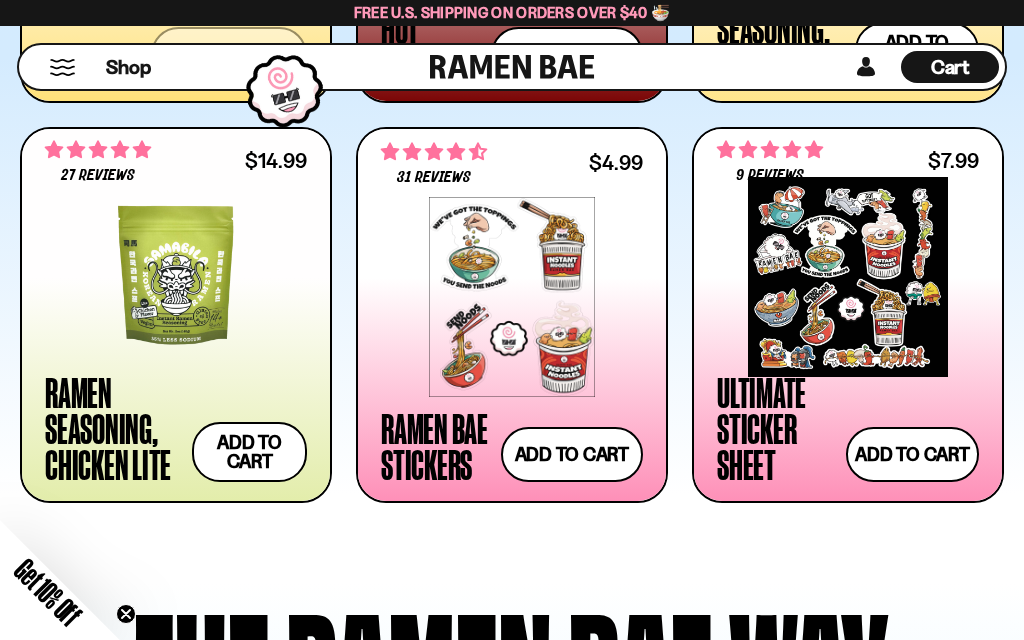 click on "Shop" at bounding box center (227, 67) 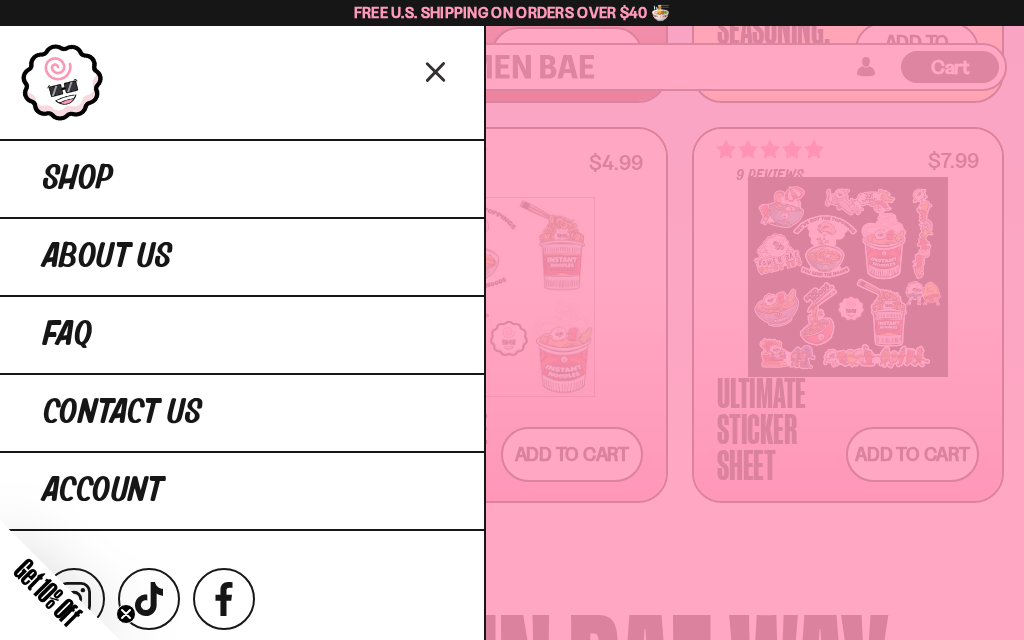 click on "Shop" at bounding box center (242, 178) 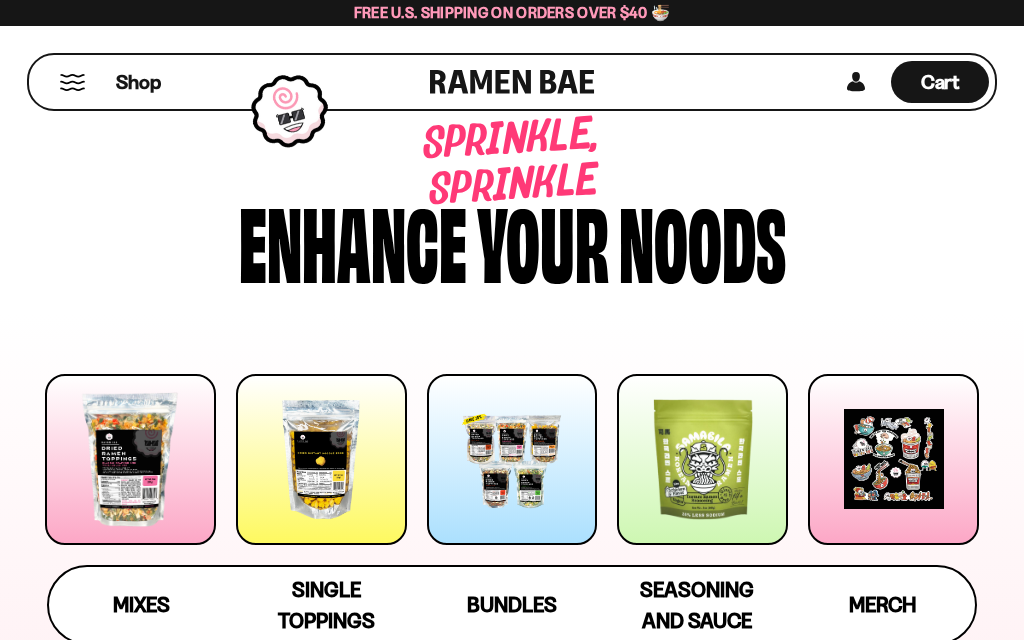 scroll, scrollTop: 0, scrollLeft: 0, axis: both 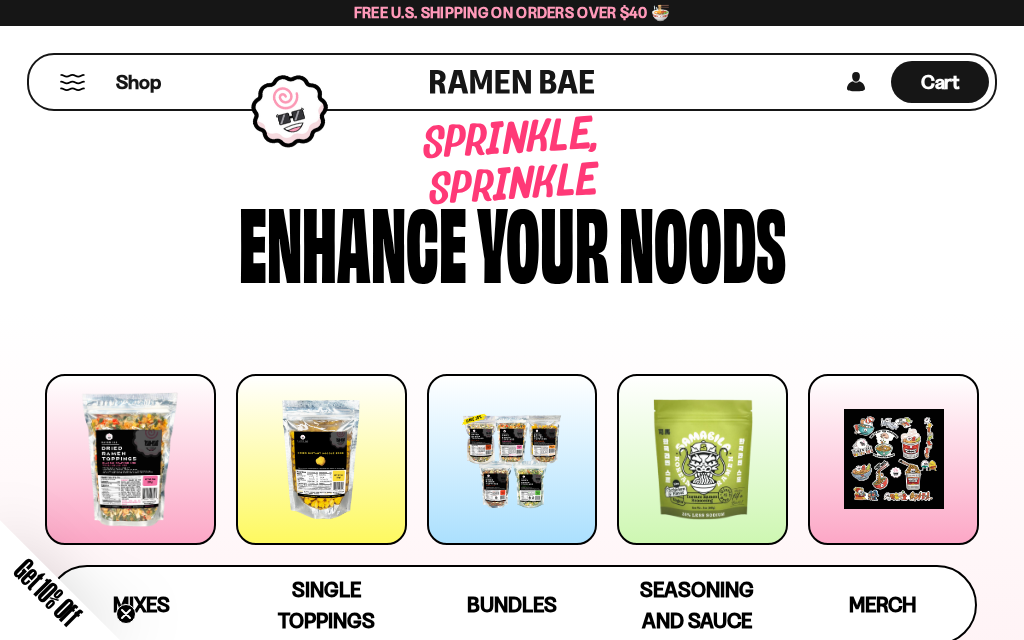 click at bounding box center (321, 459) 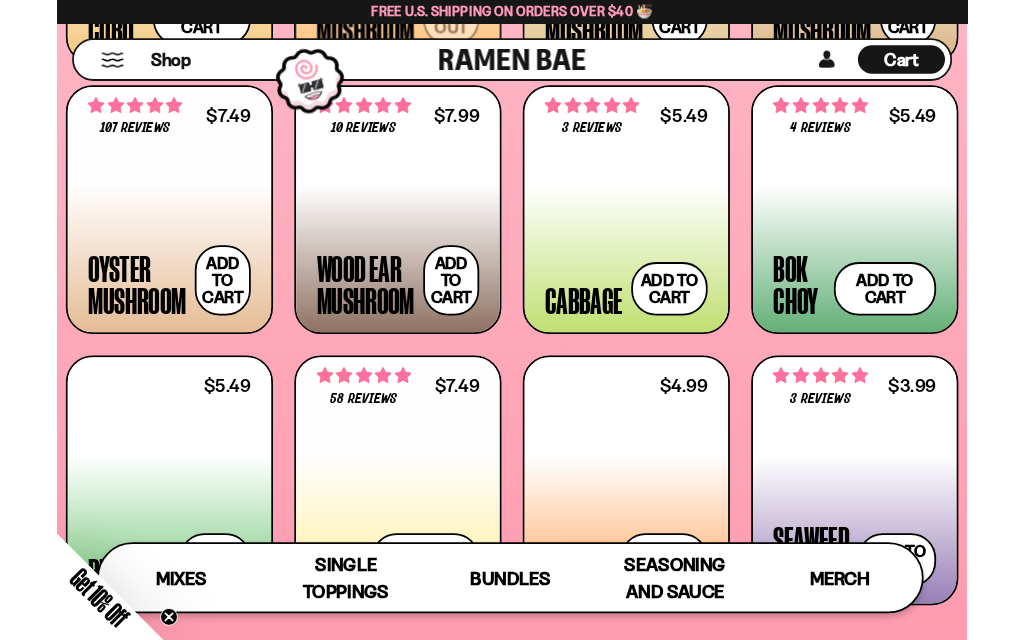 scroll, scrollTop: 2264, scrollLeft: 0, axis: vertical 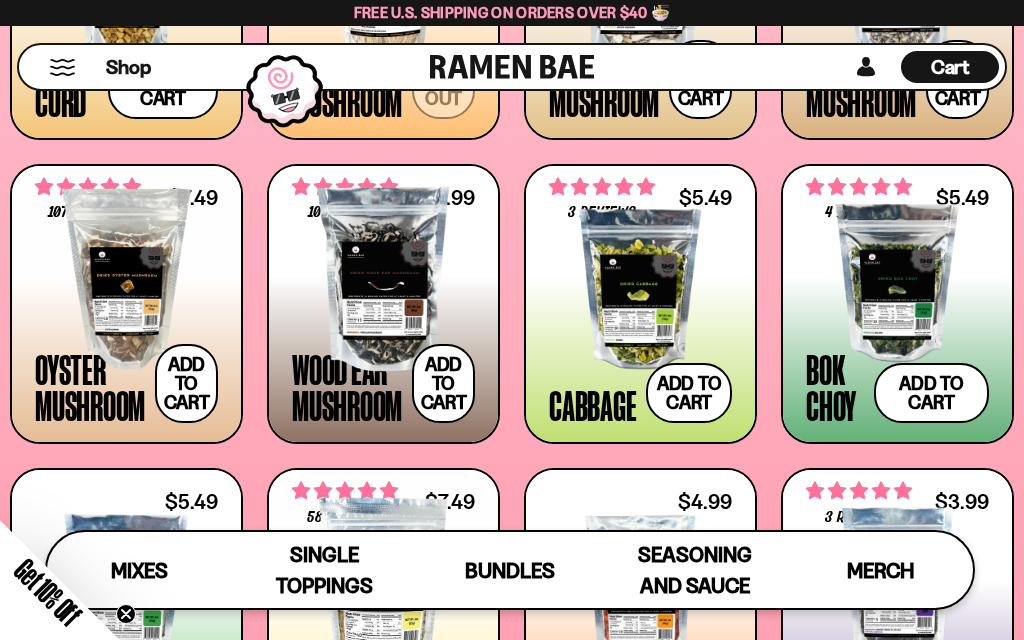 click on "Add to cart
Add
—
Regular price
$7.99
Regular price
Sale price
$7.99
Unit price
/
per" at bounding box center (443, 383) 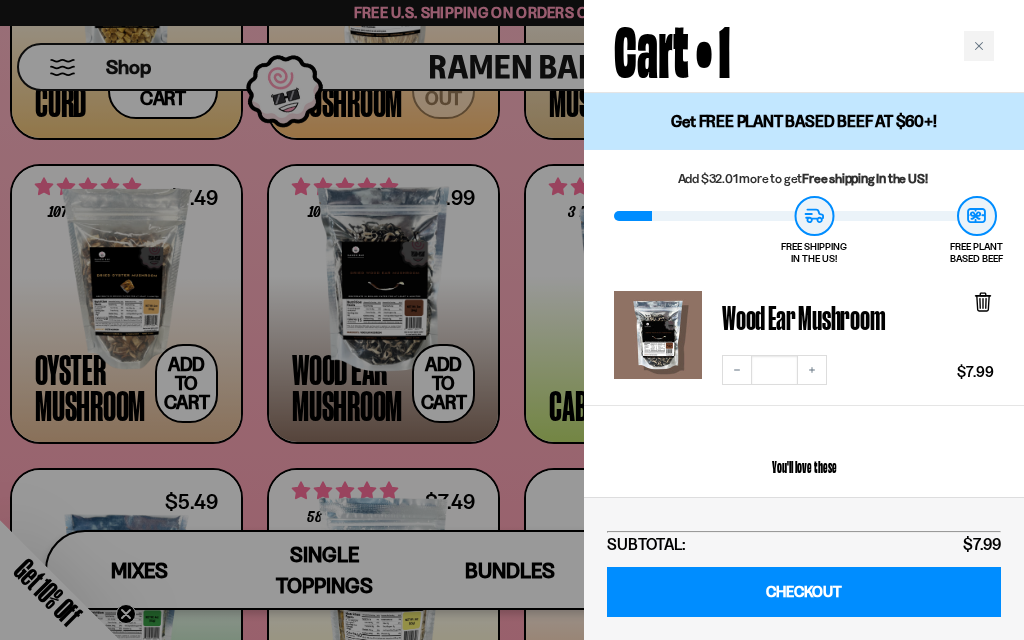 click 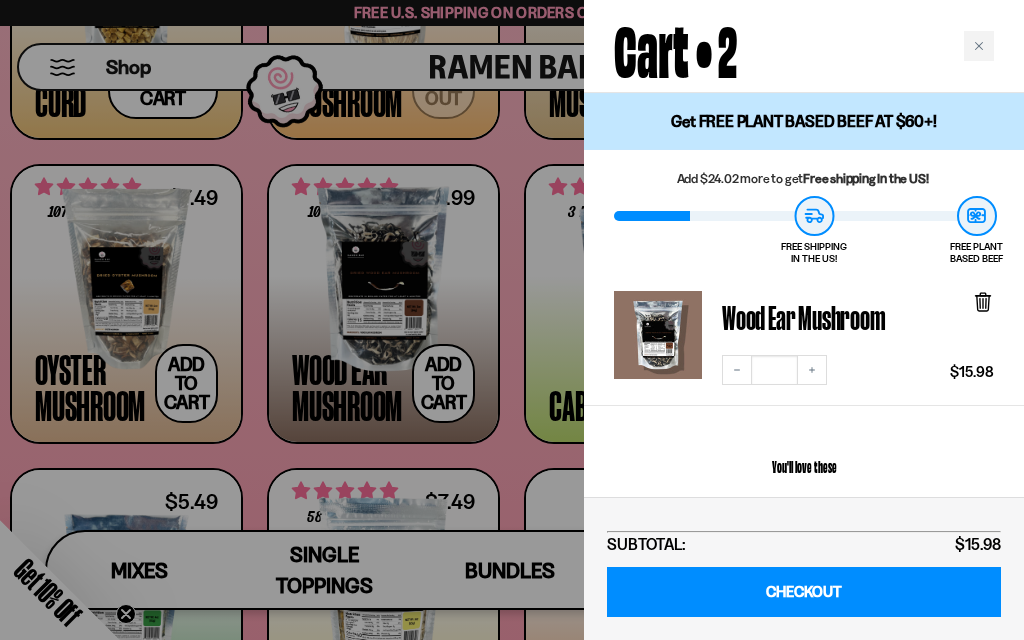 click at bounding box center (512, 320) 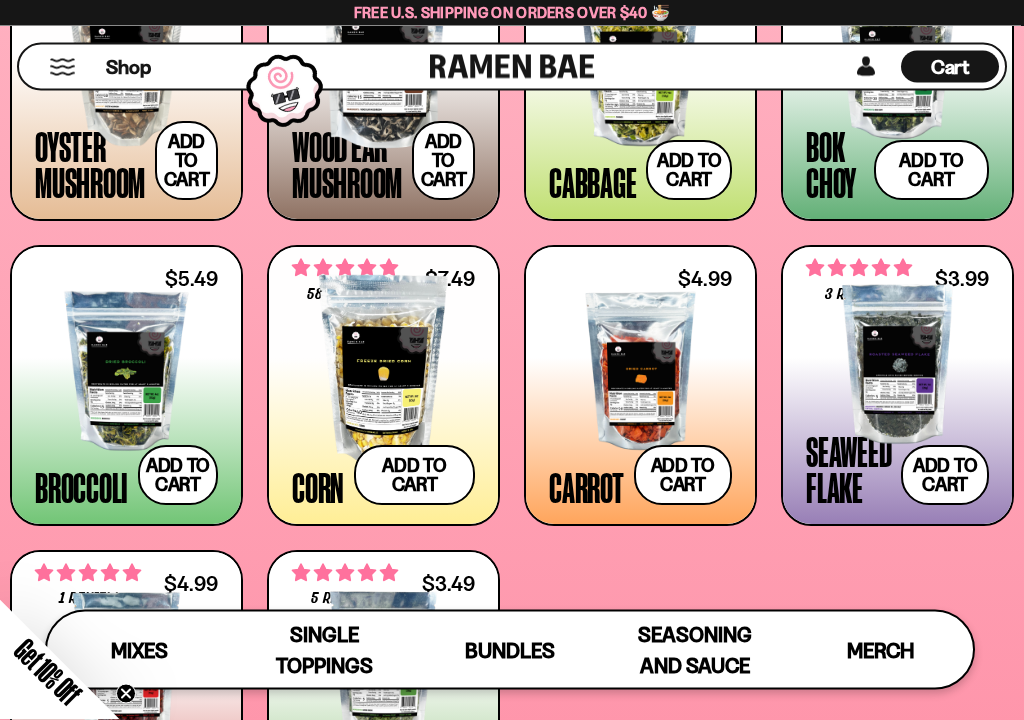 scroll, scrollTop: 2495, scrollLeft: 0, axis: vertical 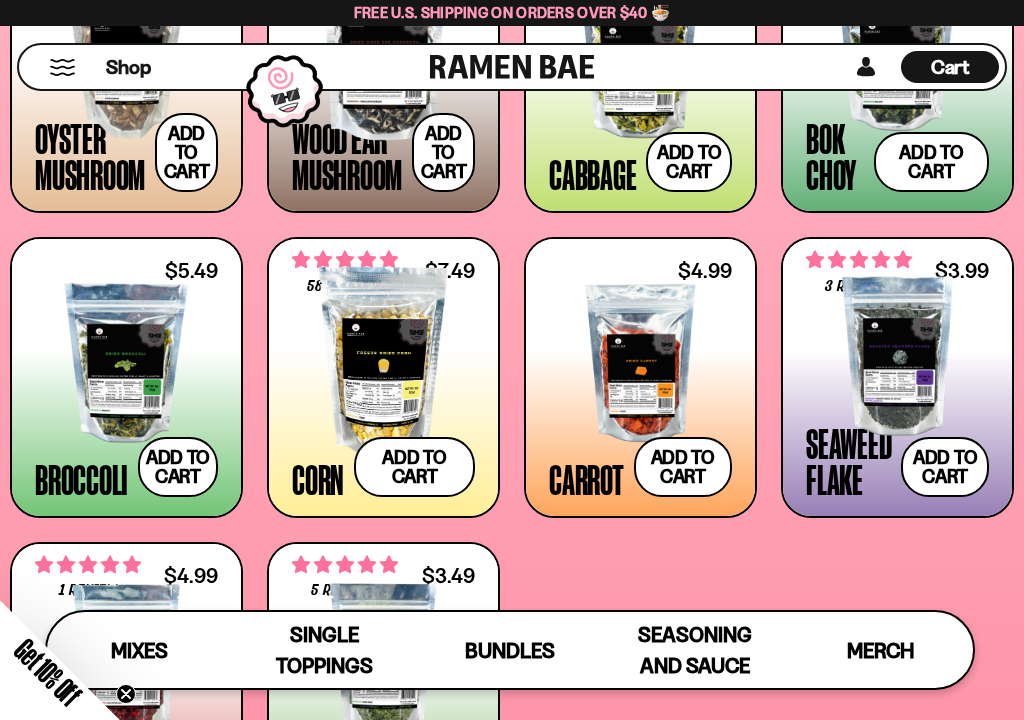 click on "Add to cart
Add
—
Regular price
$5.49
Regular price
Sale price
$5.49
Unit price
/
per" at bounding box center [178, 467] 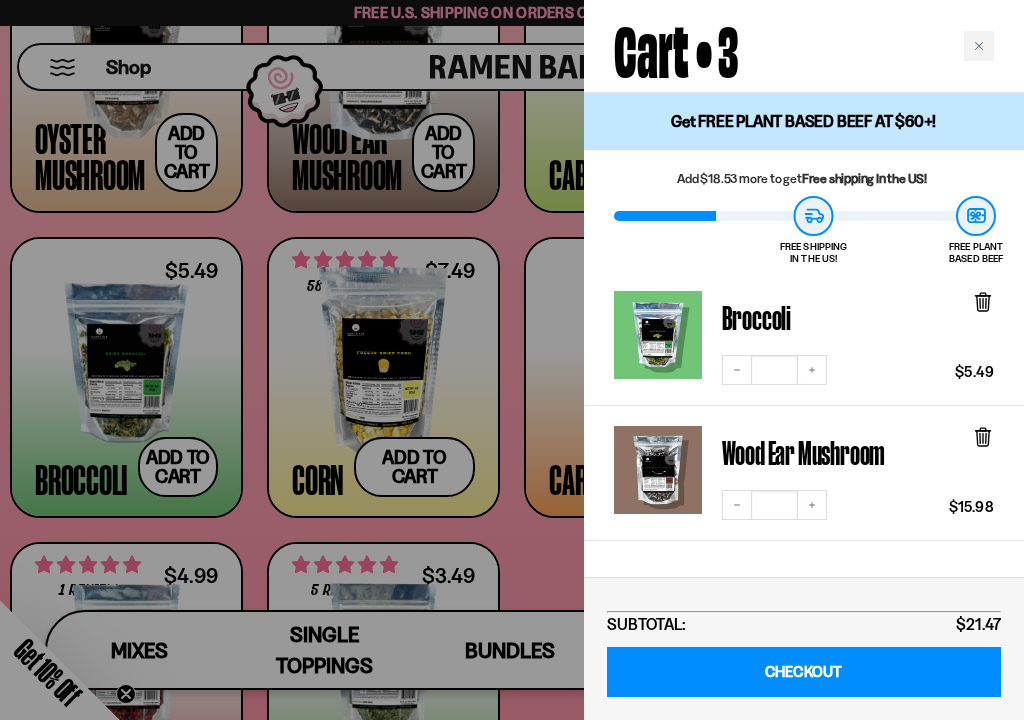 click at bounding box center (512, 360) 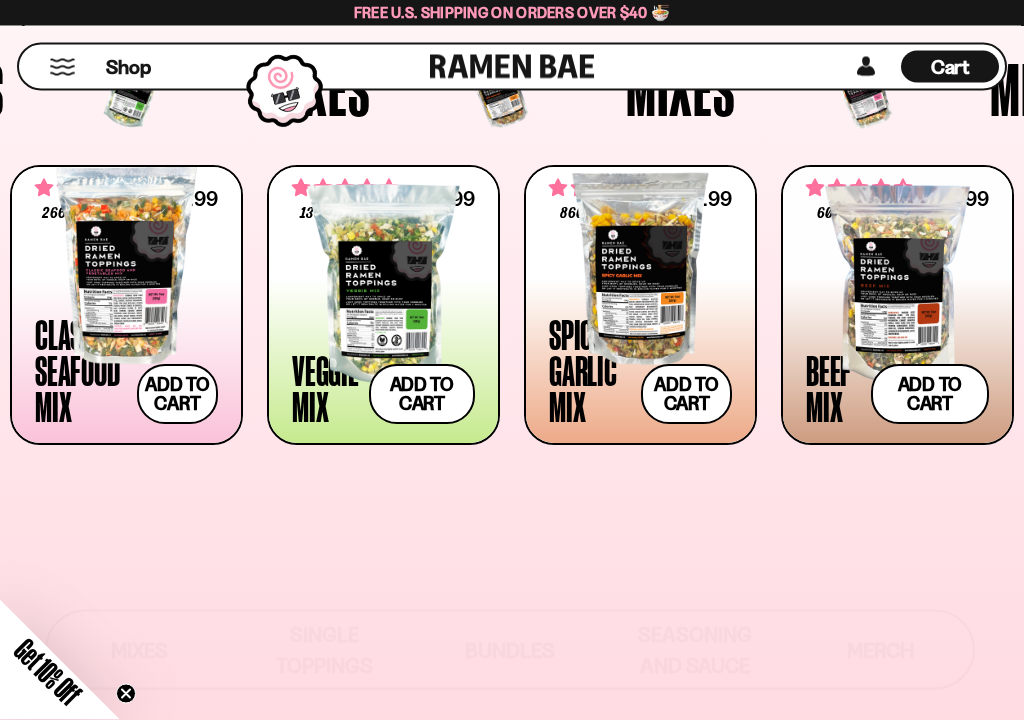 scroll, scrollTop: 607, scrollLeft: 0, axis: vertical 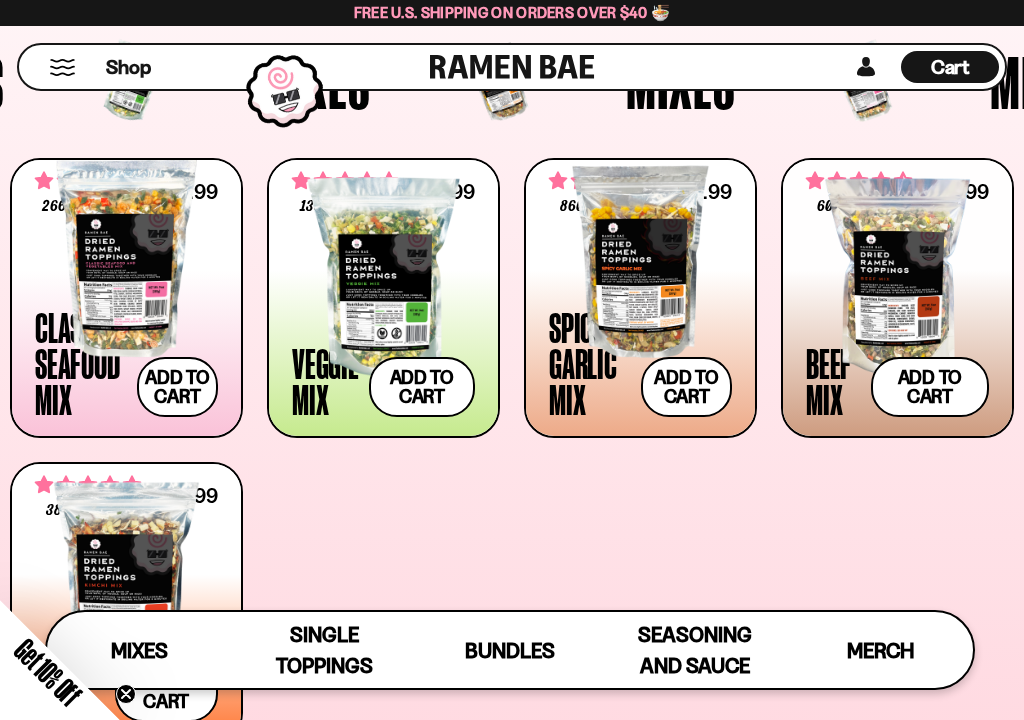 click at bounding box center (897, 277) 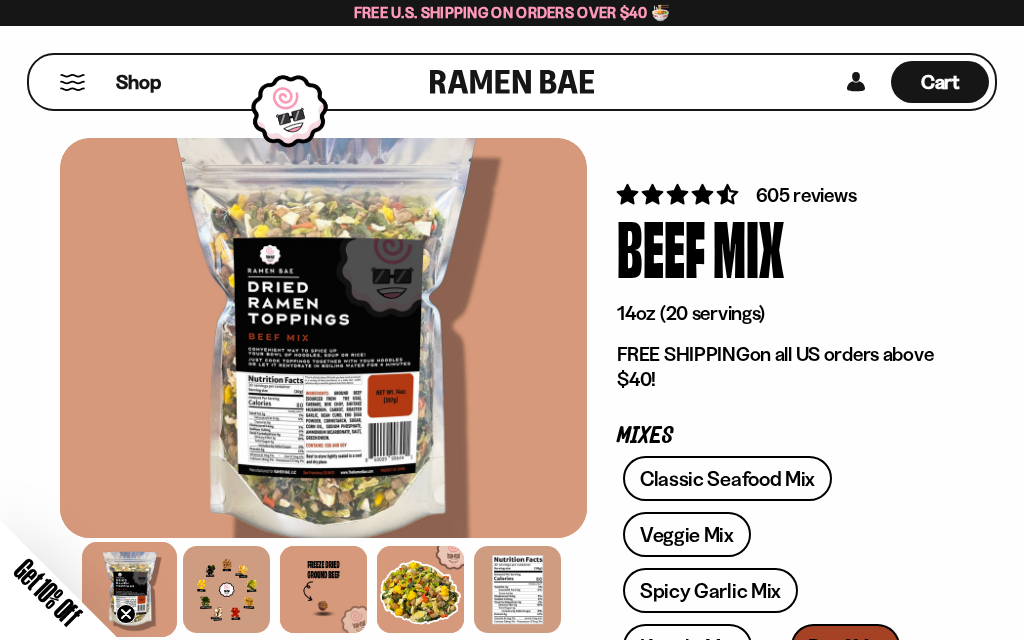 scroll, scrollTop: 0, scrollLeft: 0, axis: both 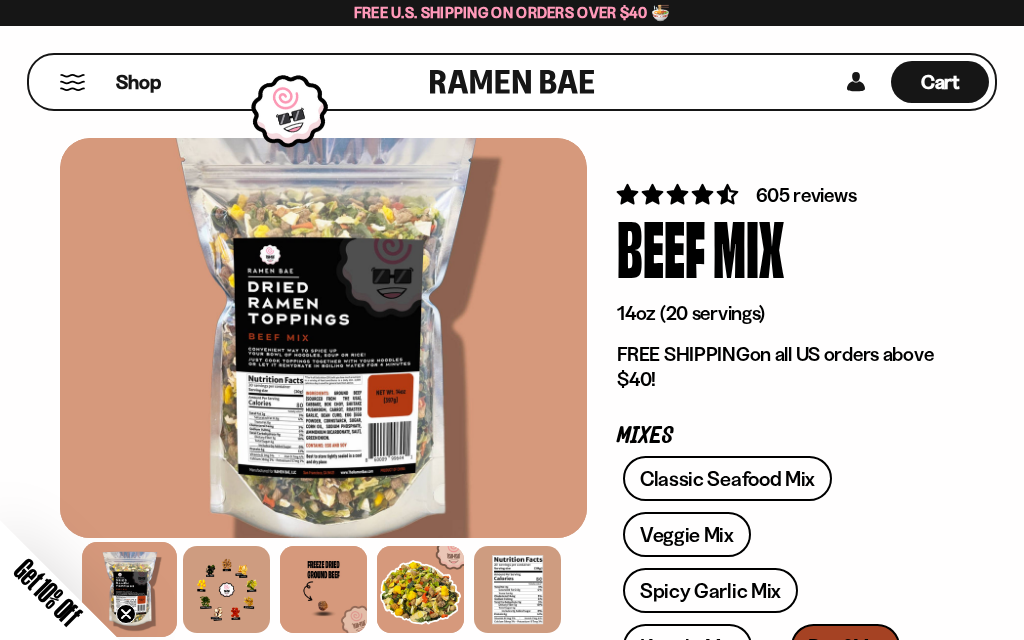 click at bounding box center (226, 589) 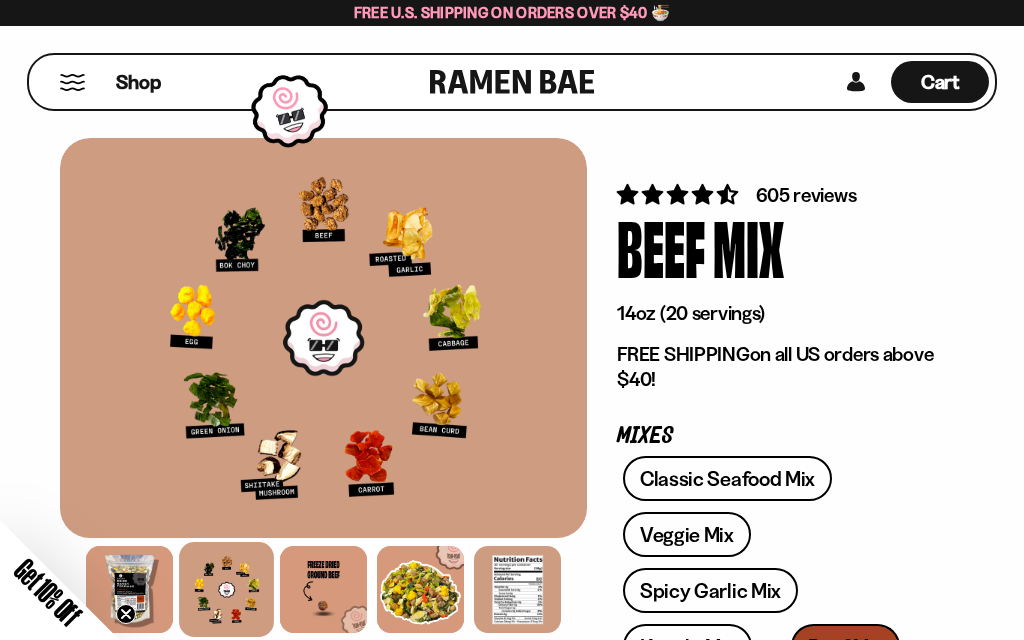 click at bounding box center [420, 589] 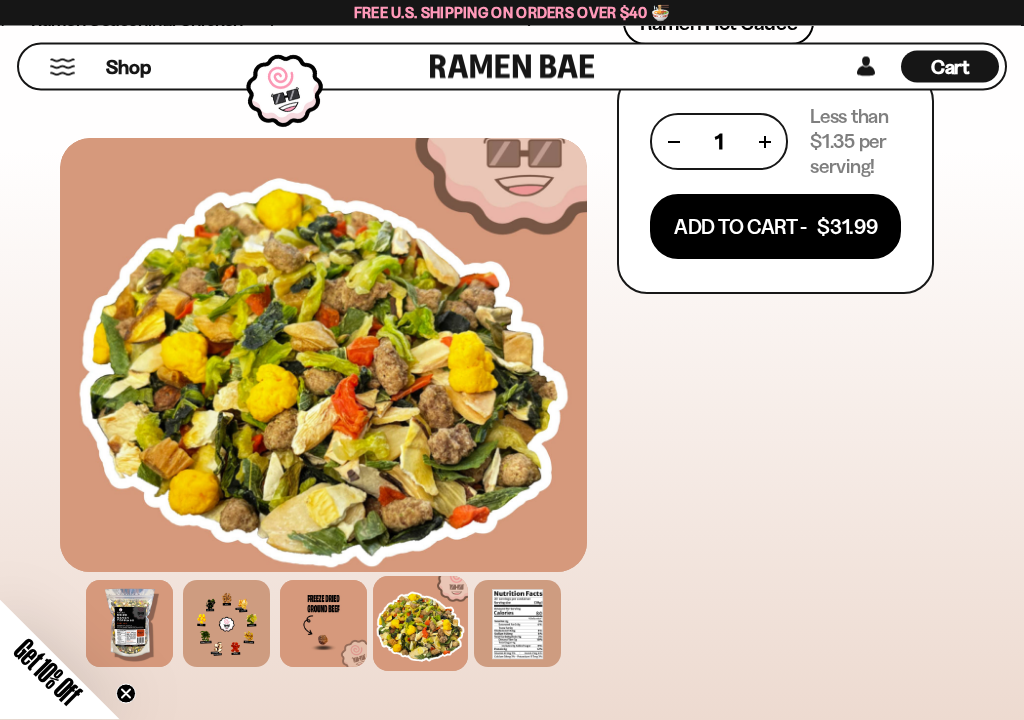 scroll, scrollTop: 1403, scrollLeft: 0, axis: vertical 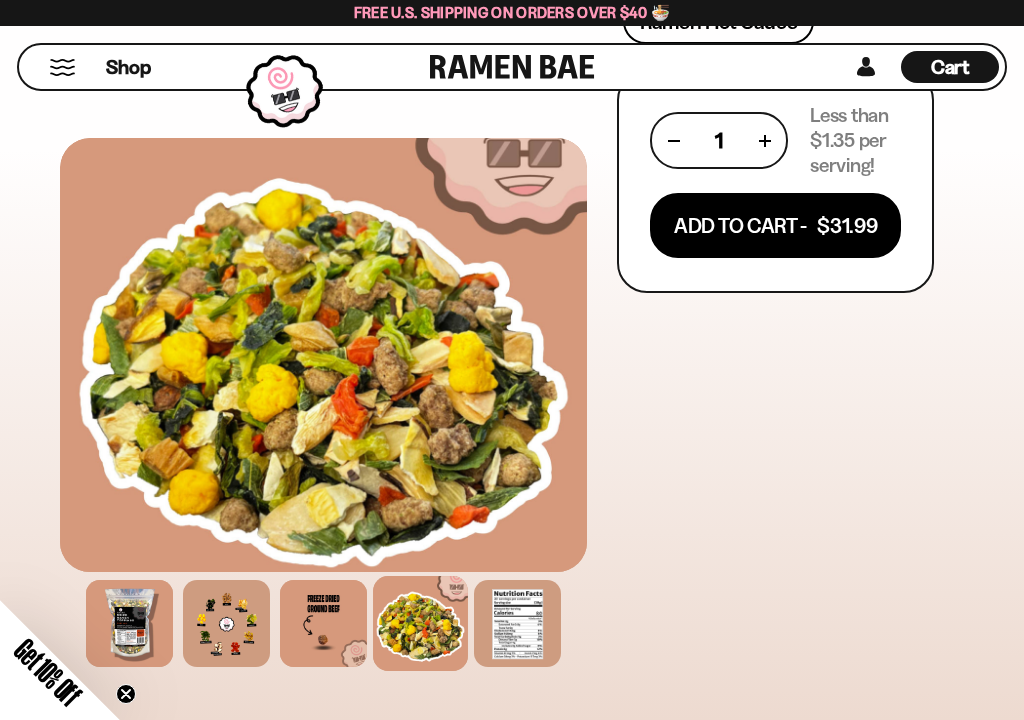 click at bounding box center (517, 623) 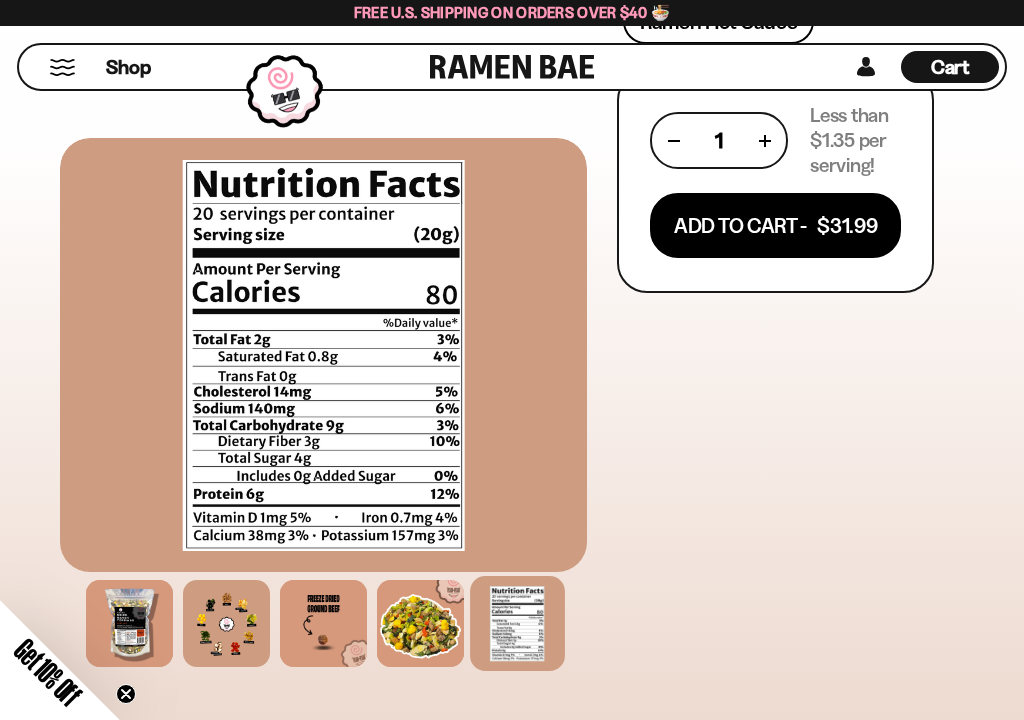 click on "Add To Cart -
$31.99" at bounding box center (775, 225) 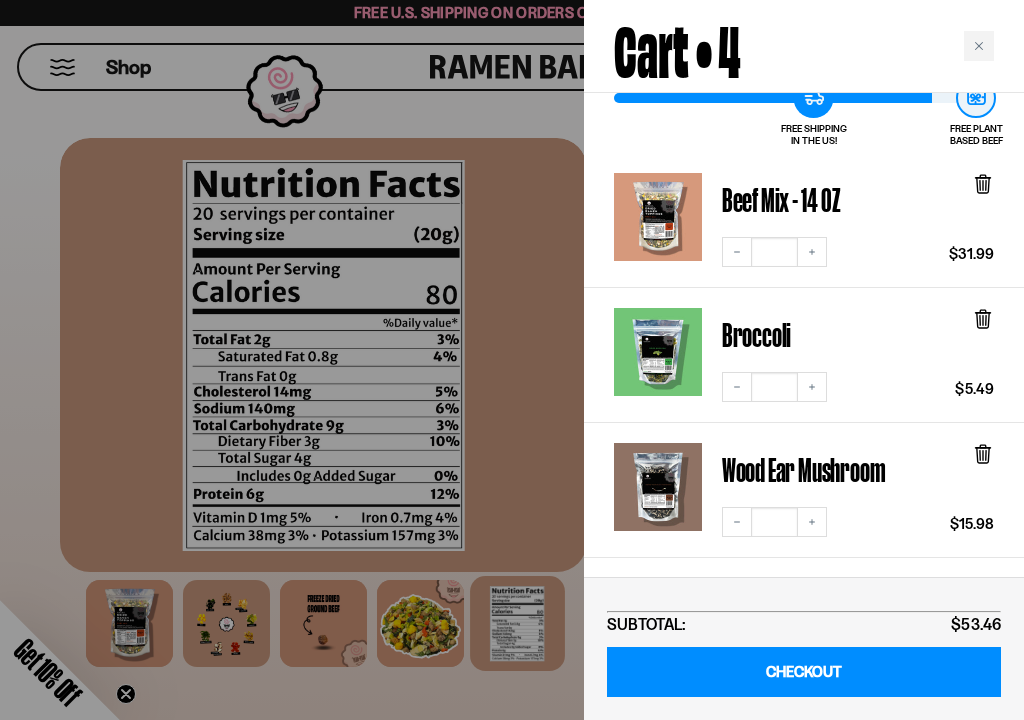 scroll, scrollTop: 125, scrollLeft: 0, axis: vertical 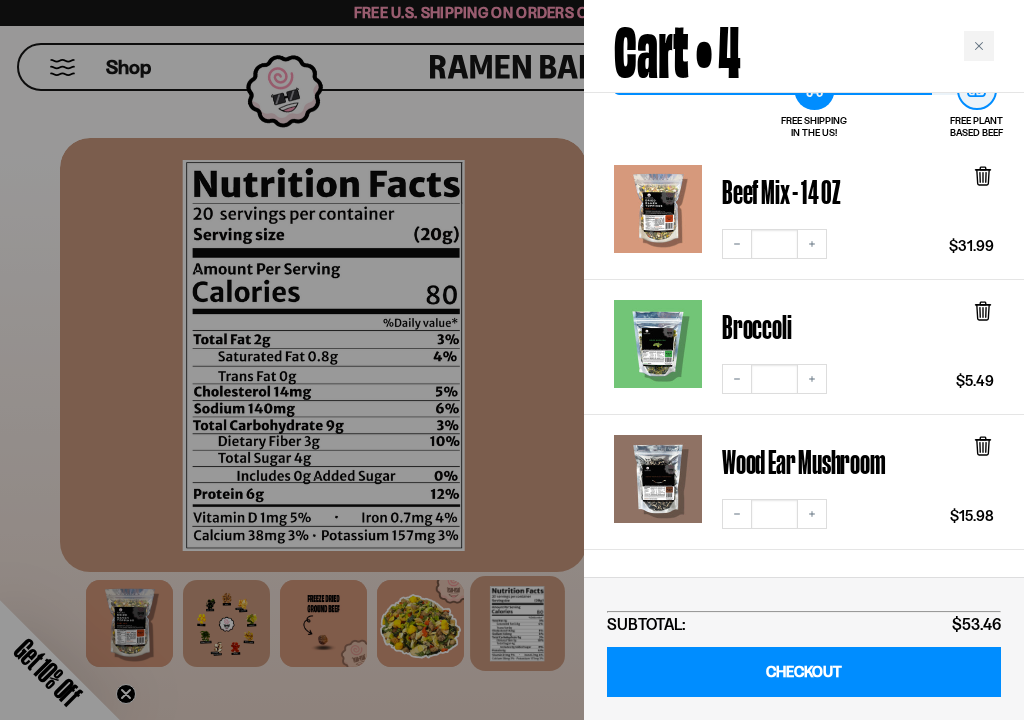 click at bounding box center [512, 360] 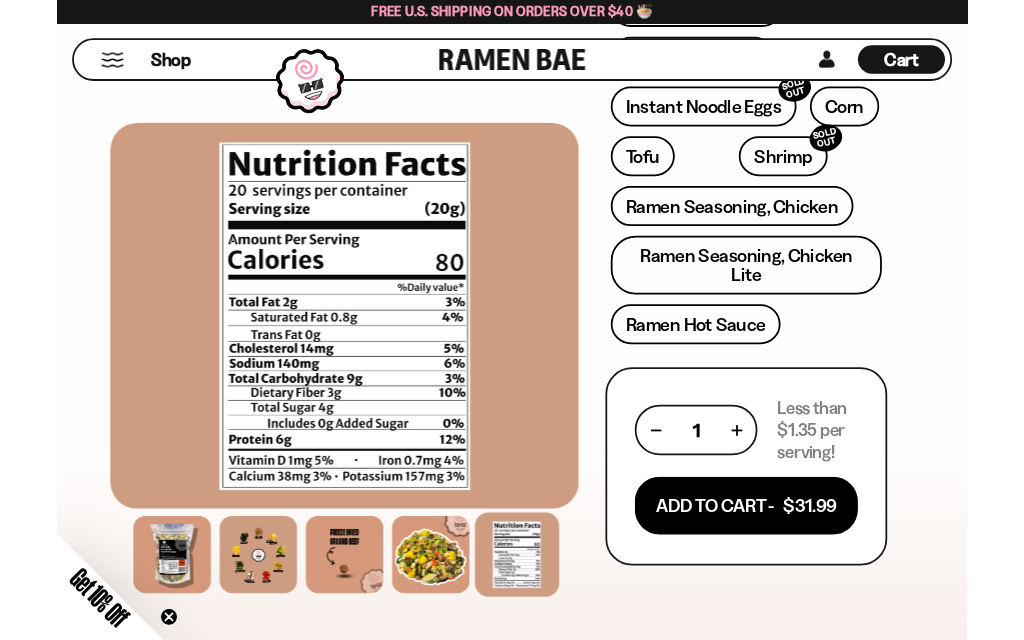 scroll, scrollTop: 1053, scrollLeft: 0, axis: vertical 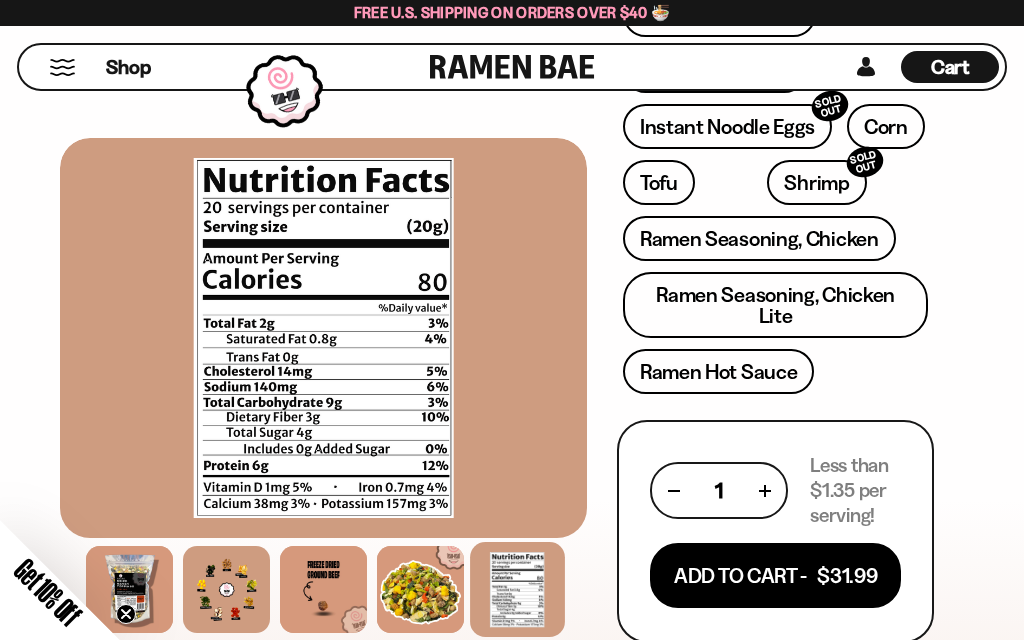 click on "Add To Cart -
$31.99" at bounding box center [775, 575] 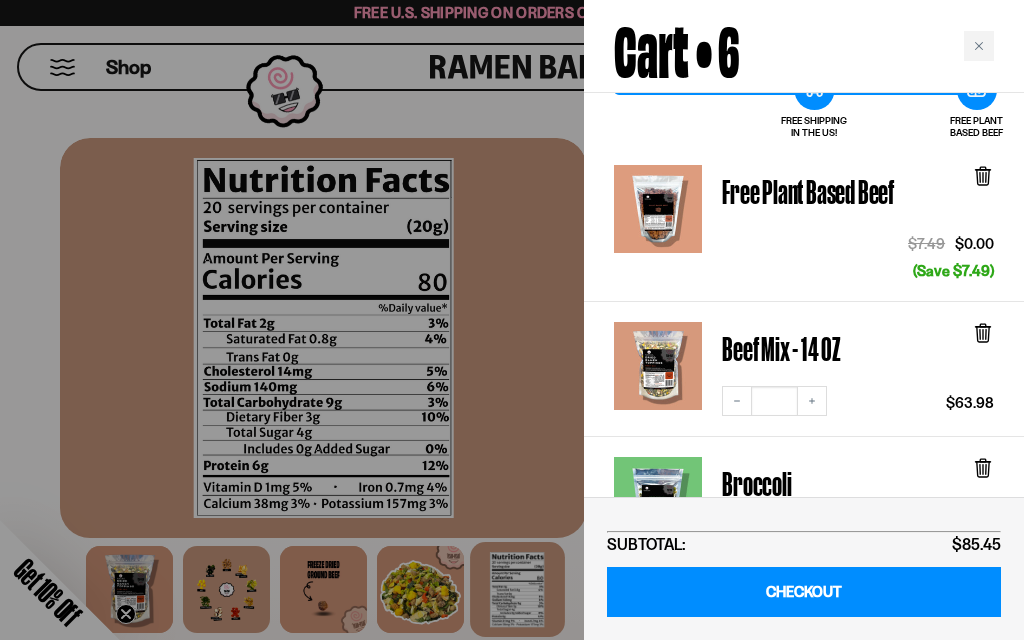 click 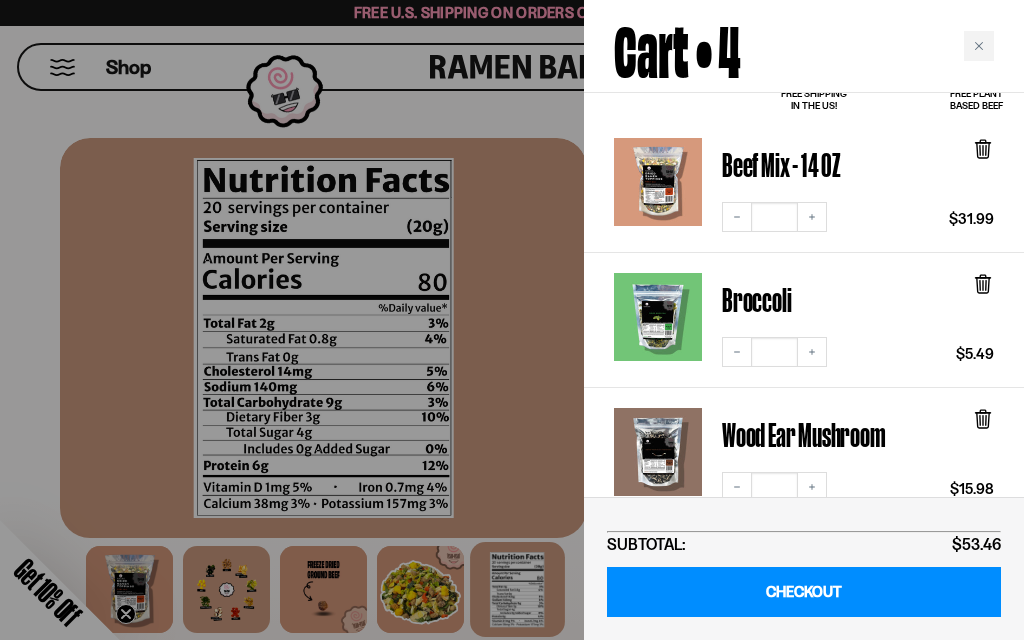 scroll, scrollTop: 146, scrollLeft: 0, axis: vertical 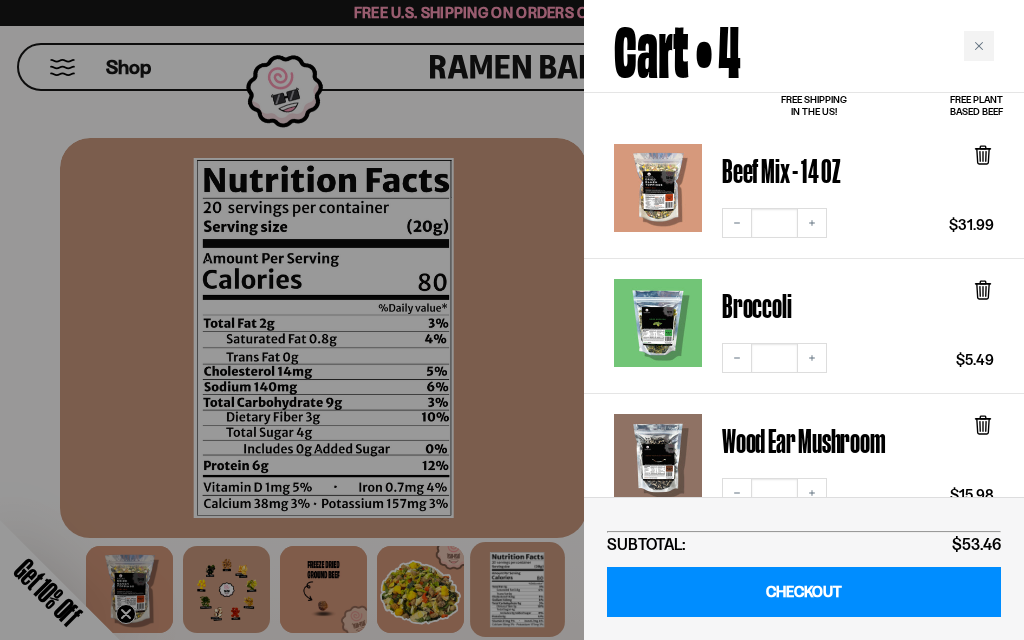 click at bounding box center (512, 320) 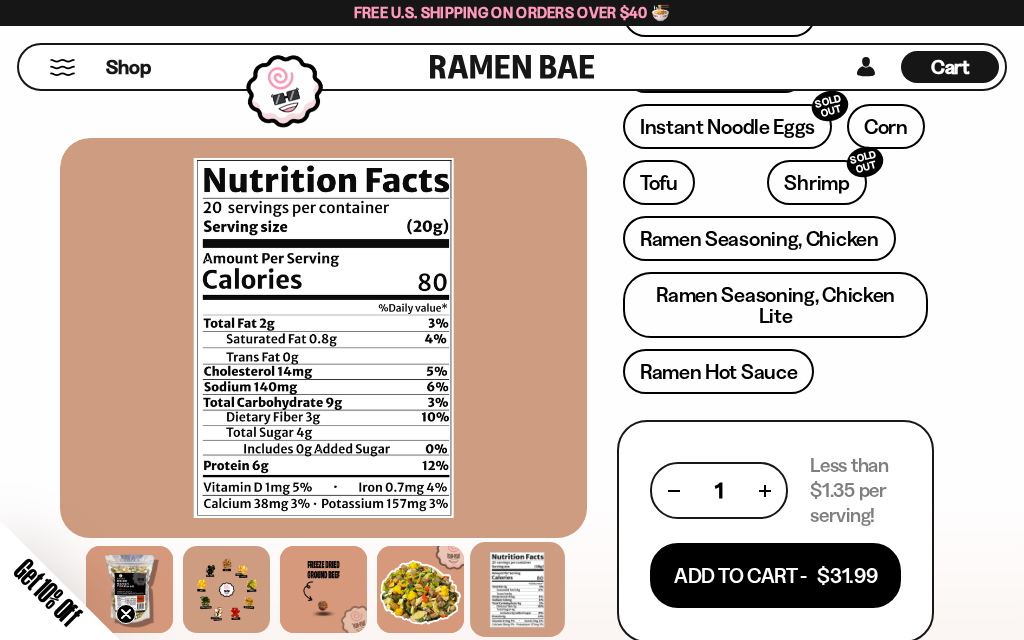 click on "Ramen Hot Sauce" at bounding box center [719, 371] 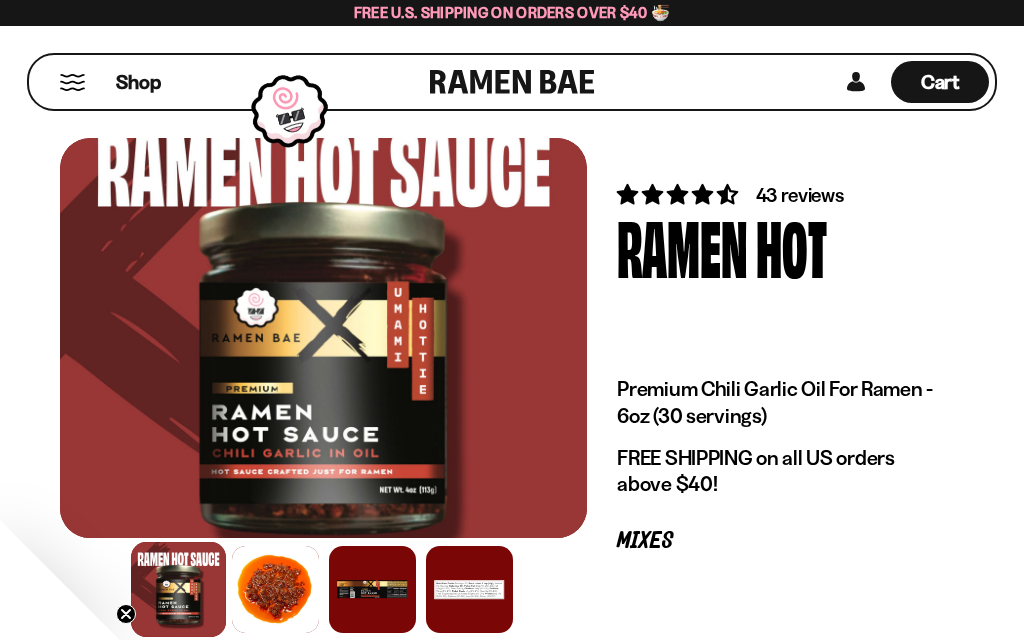 scroll, scrollTop: 0, scrollLeft: 0, axis: both 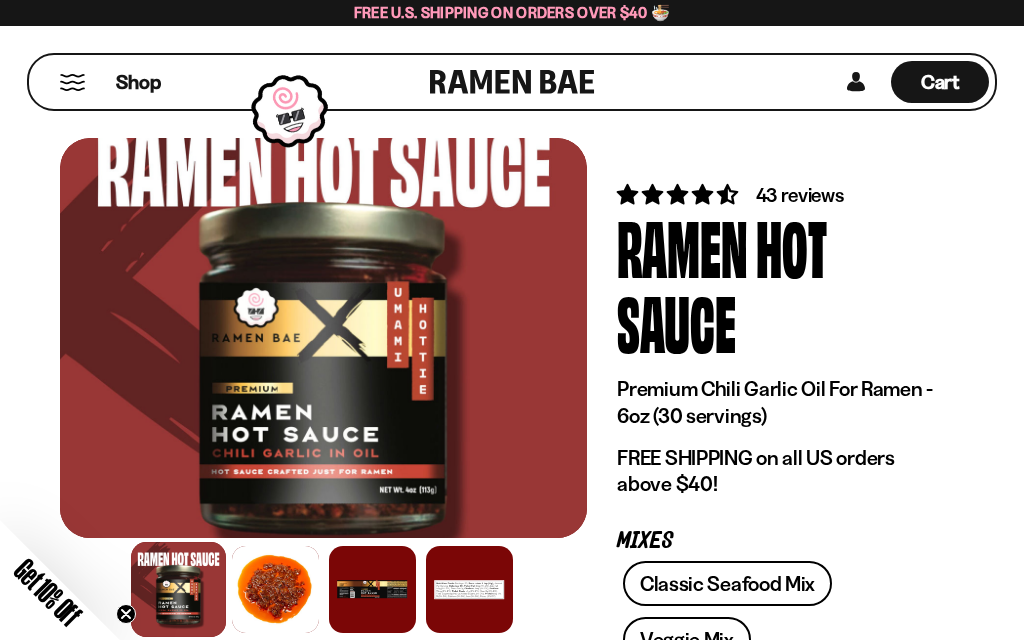 click at bounding box center (275, 589) 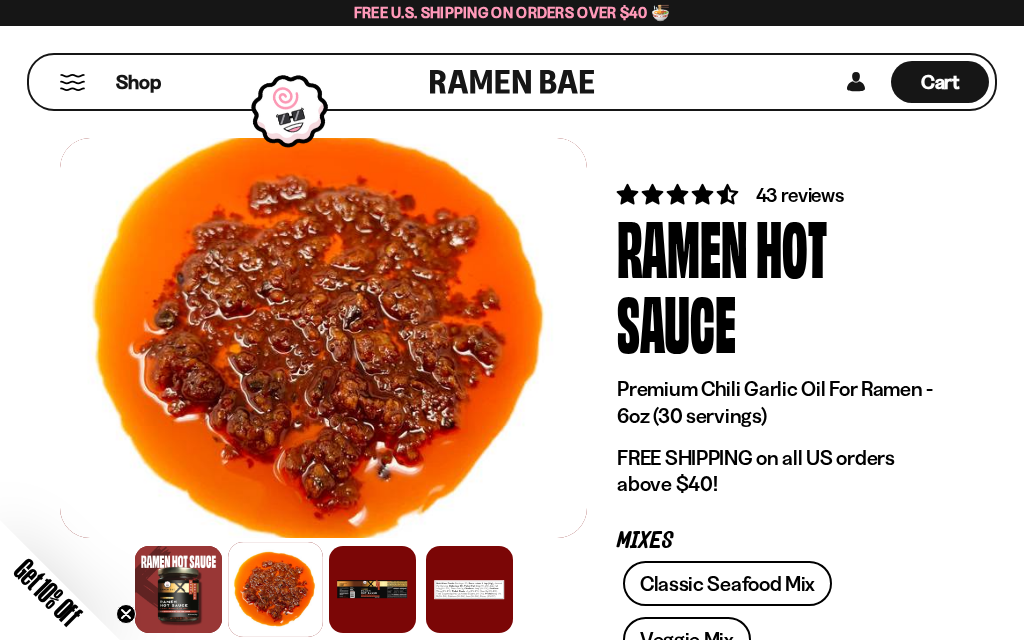 click at bounding box center (372, 589) 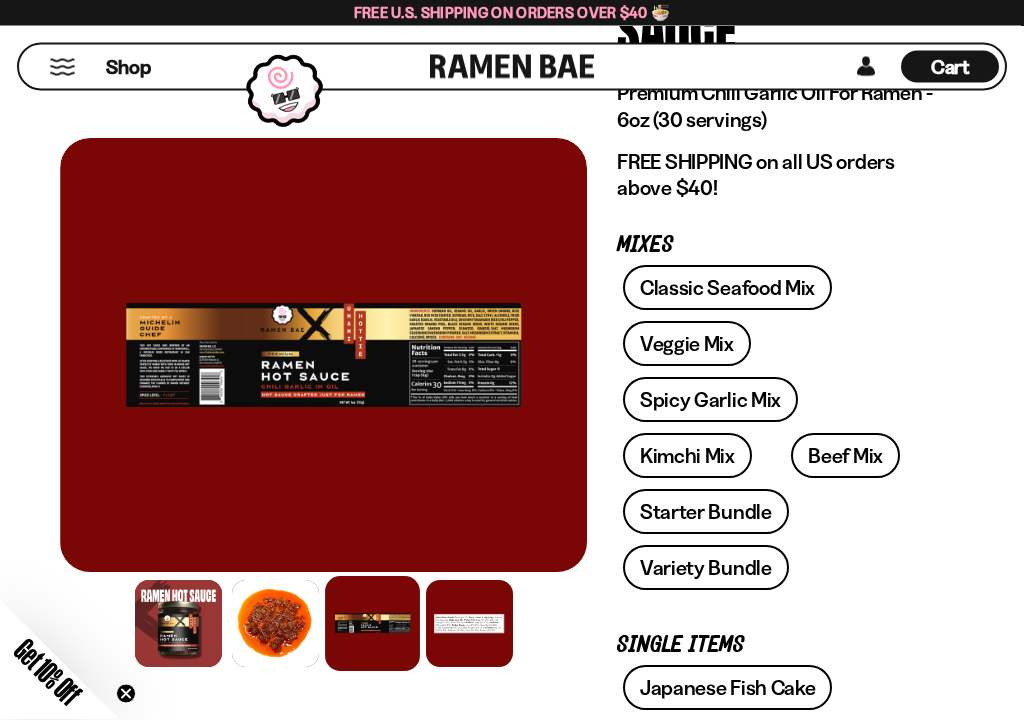 scroll, scrollTop: 297, scrollLeft: 0, axis: vertical 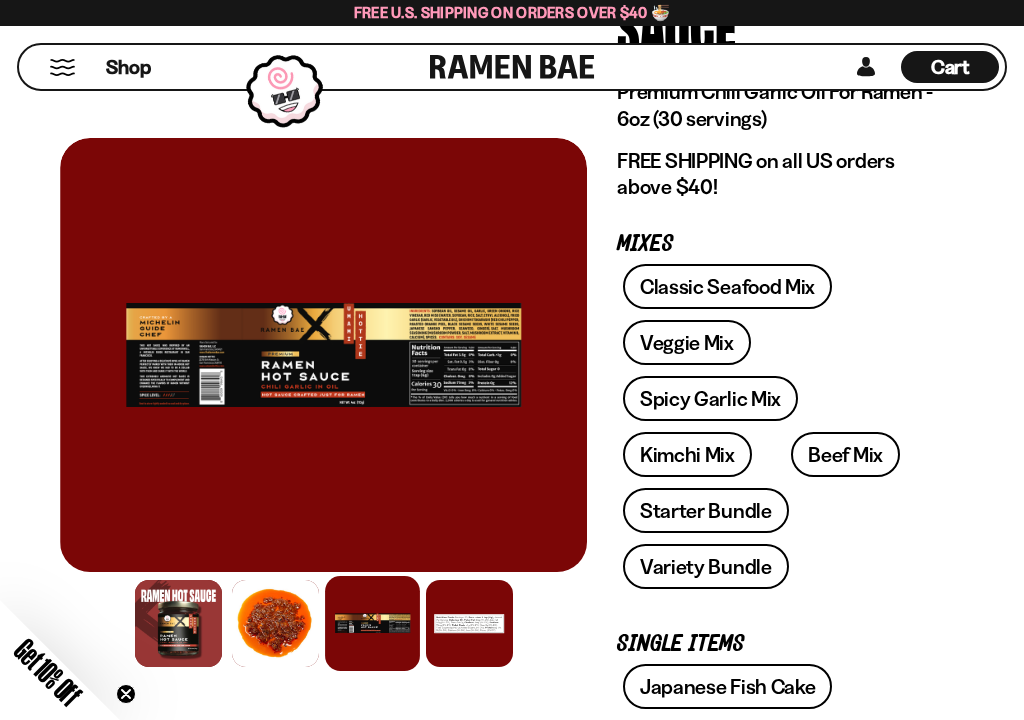 click on "Spicy Garlic Mix" at bounding box center (710, 398) 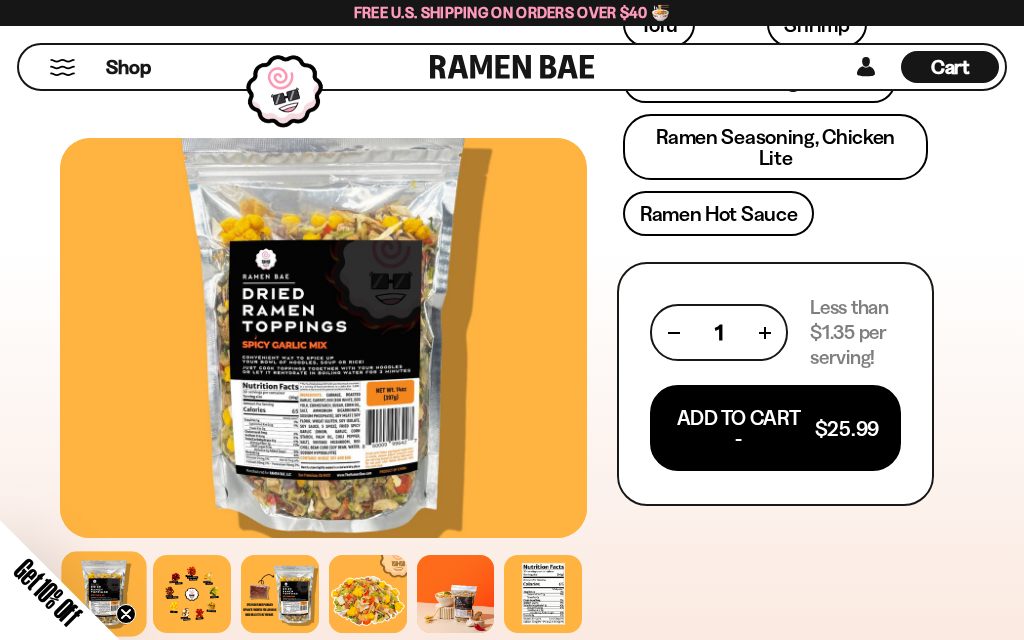 scroll, scrollTop: 1281, scrollLeft: 0, axis: vertical 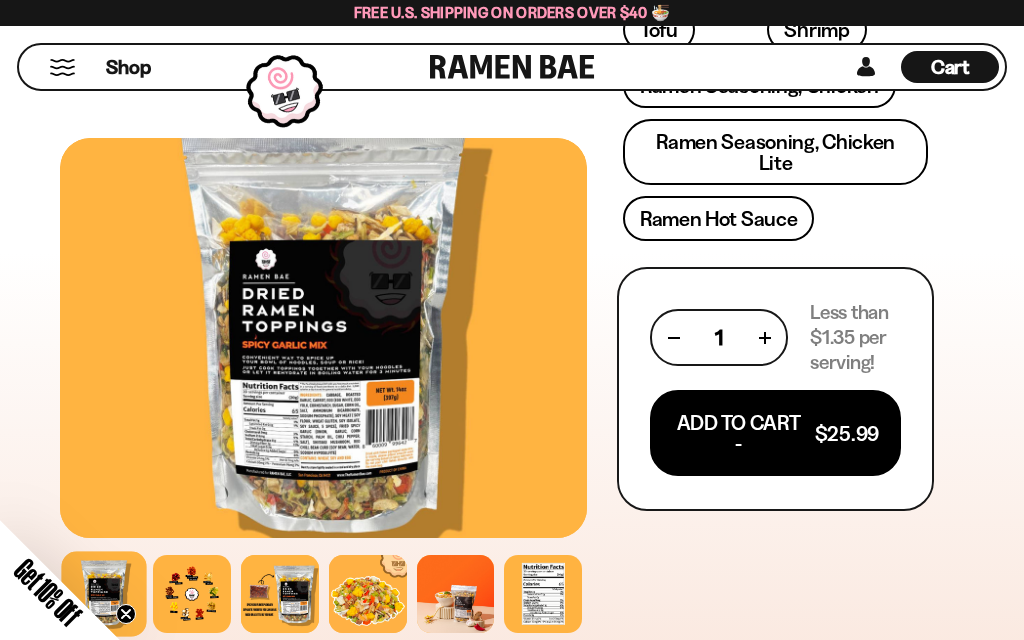 click on "Add To Cart -
$25.99" at bounding box center [775, 433] 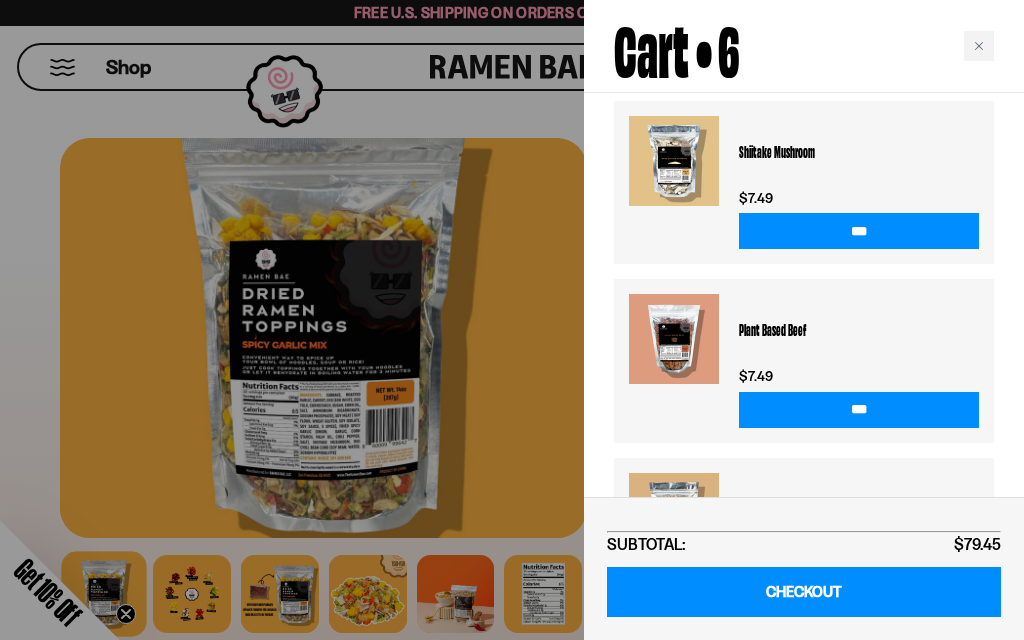 scroll, scrollTop: 983, scrollLeft: 0, axis: vertical 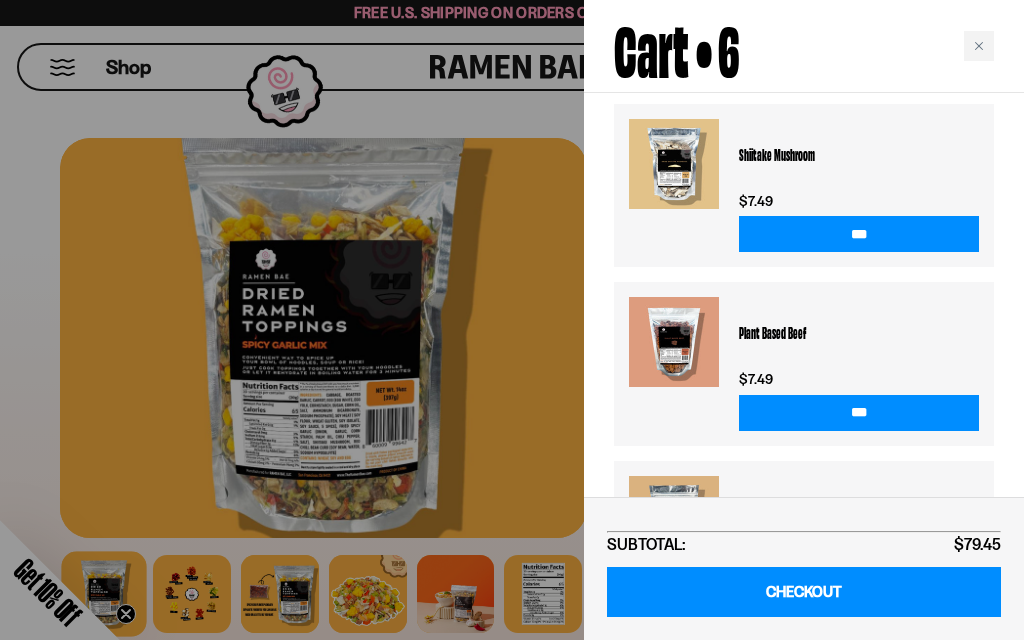 click on "***" at bounding box center [859, 234] 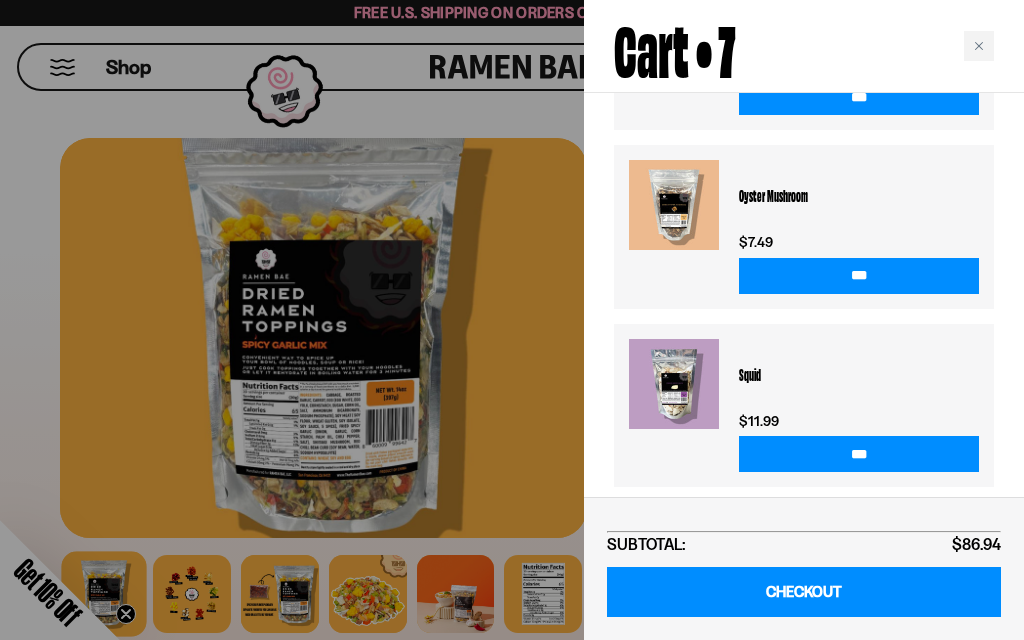 scroll, scrollTop: 1254, scrollLeft: 0, axis: vertical 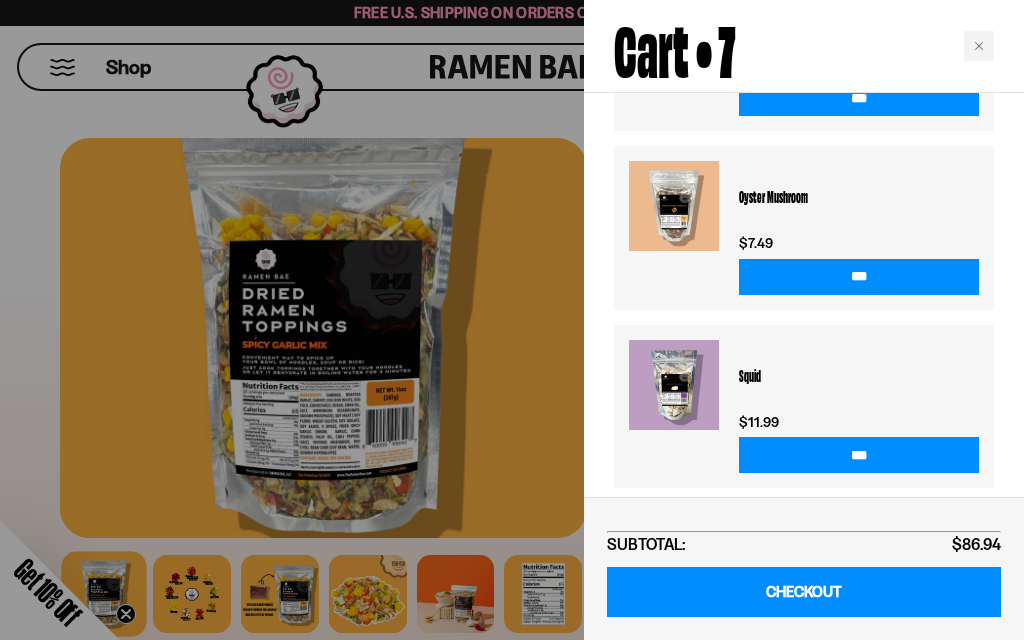 click on "***" at bounding box center [859, 277] 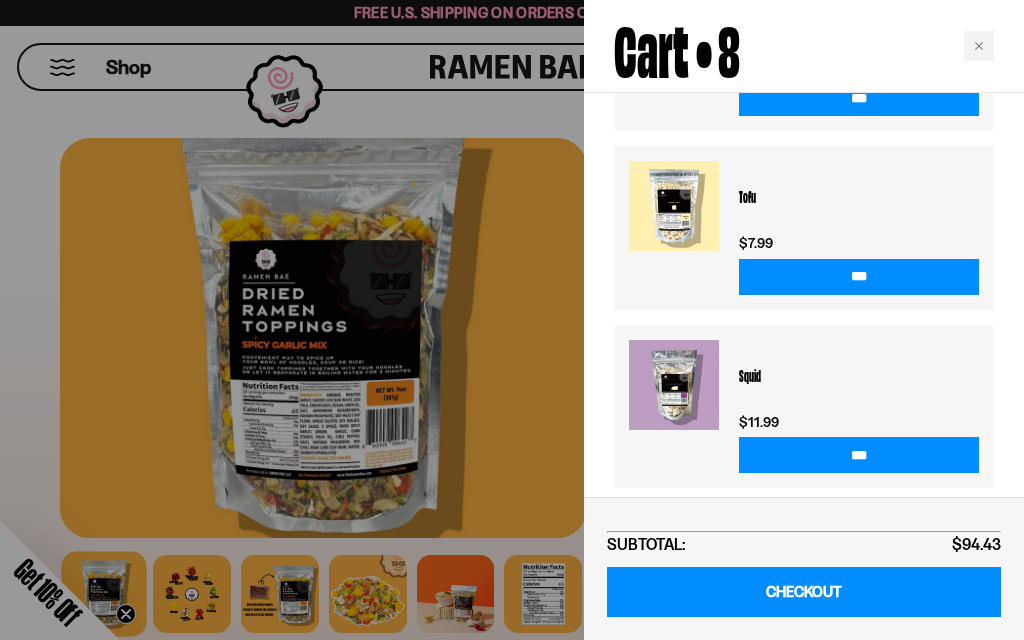 scroll, scrollTop: 1389, scrollLeft: 0, axis: vertical 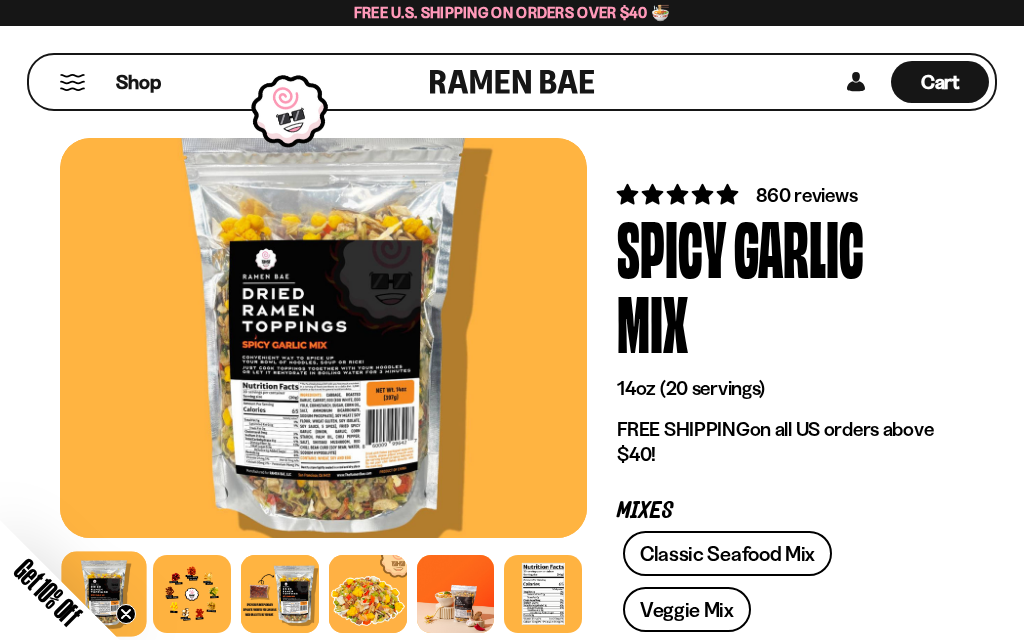 click at bounding box center [72, 82] 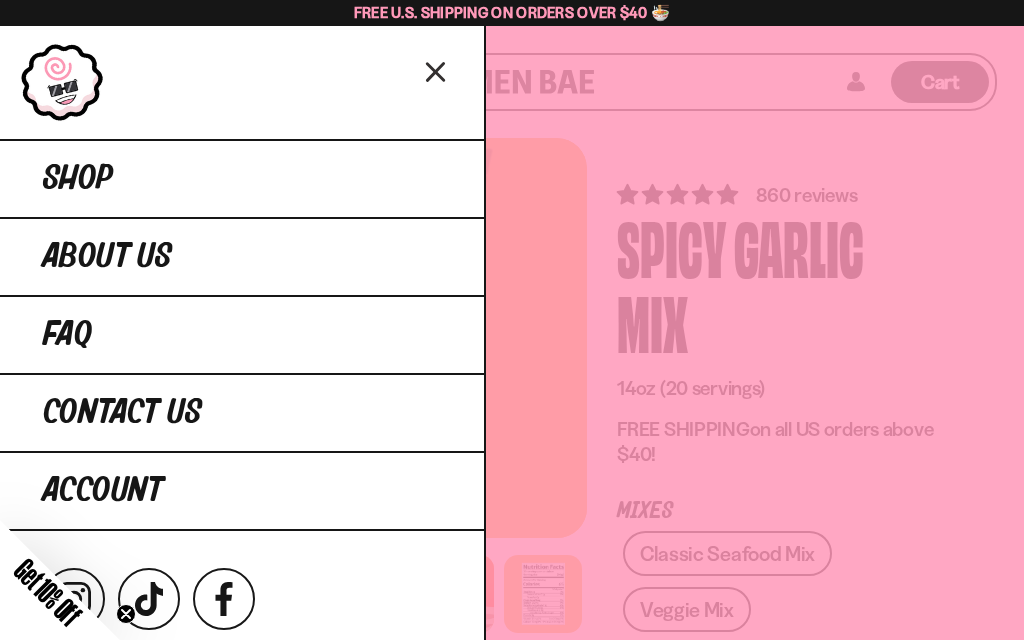 click on "Get 10% Off" at bounding box center [48, 592] 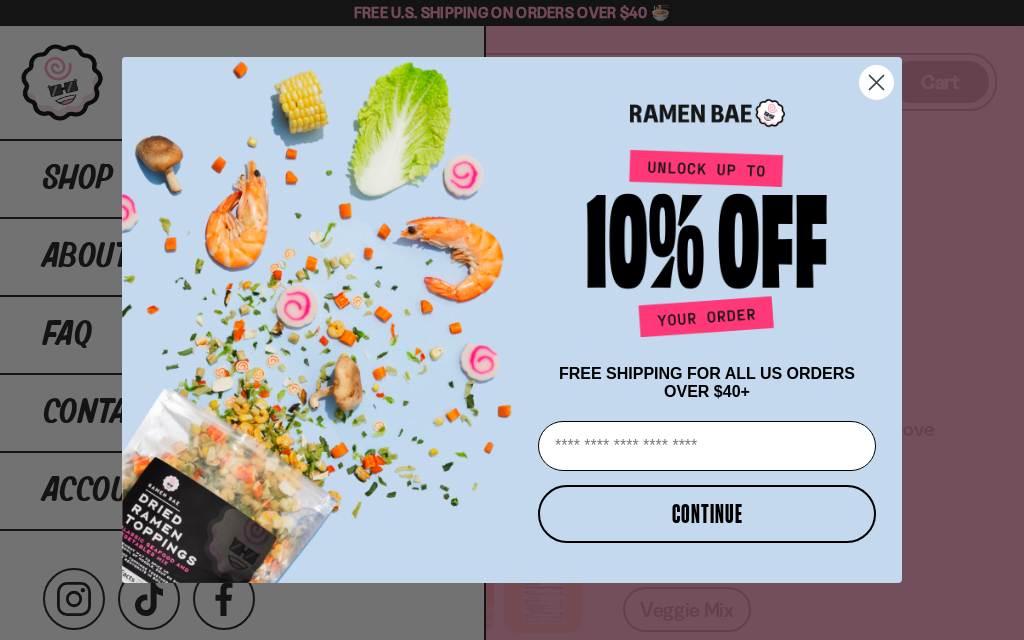 type on "**********" 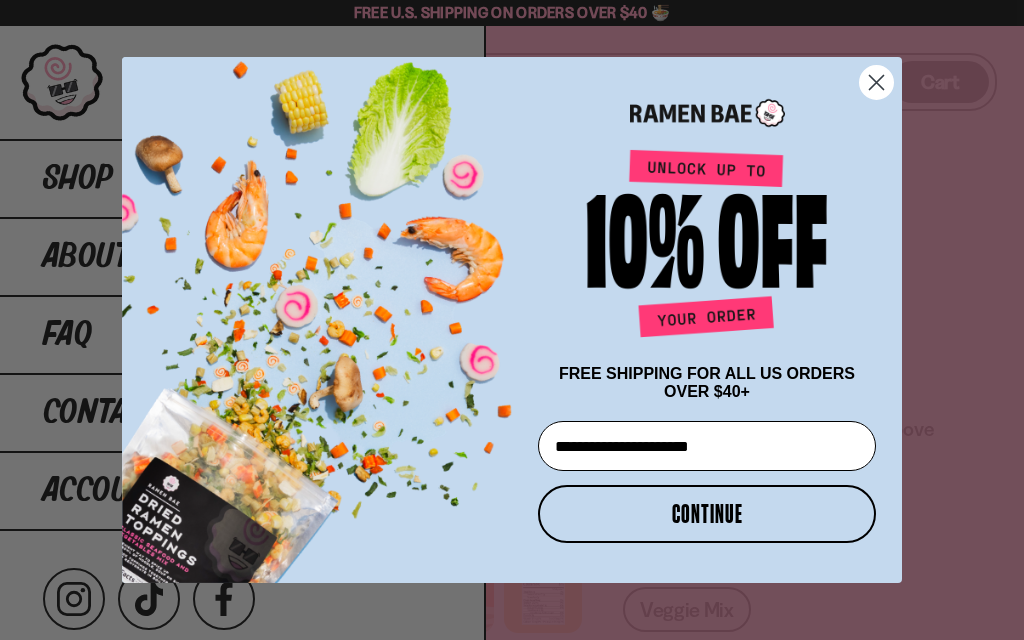 click on "CONTINUE" at bounding box center (707, 514) 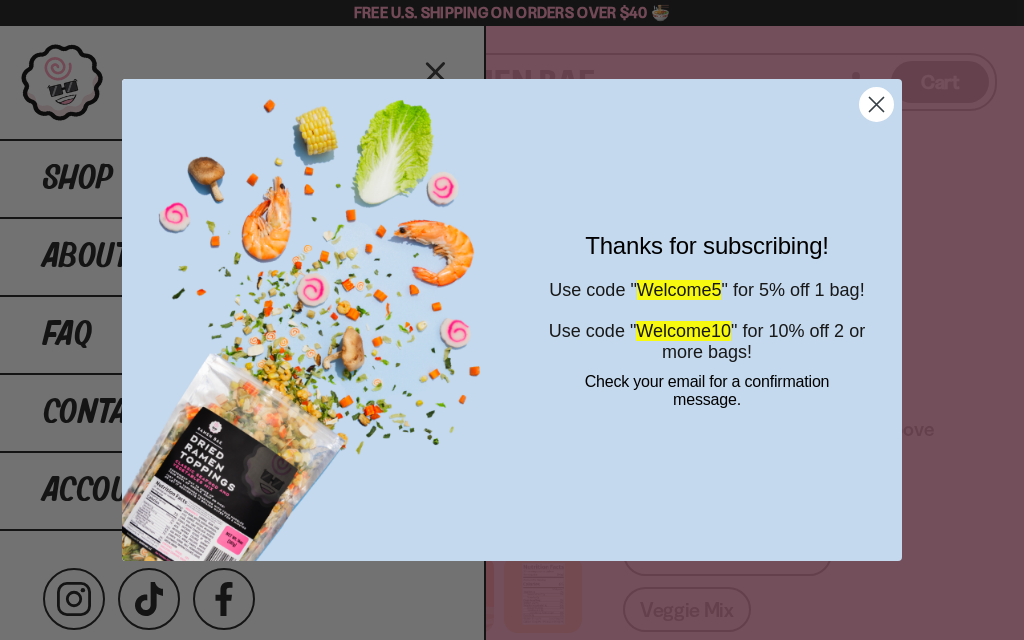click on "Welcome5" at bounding box center [679, 290] 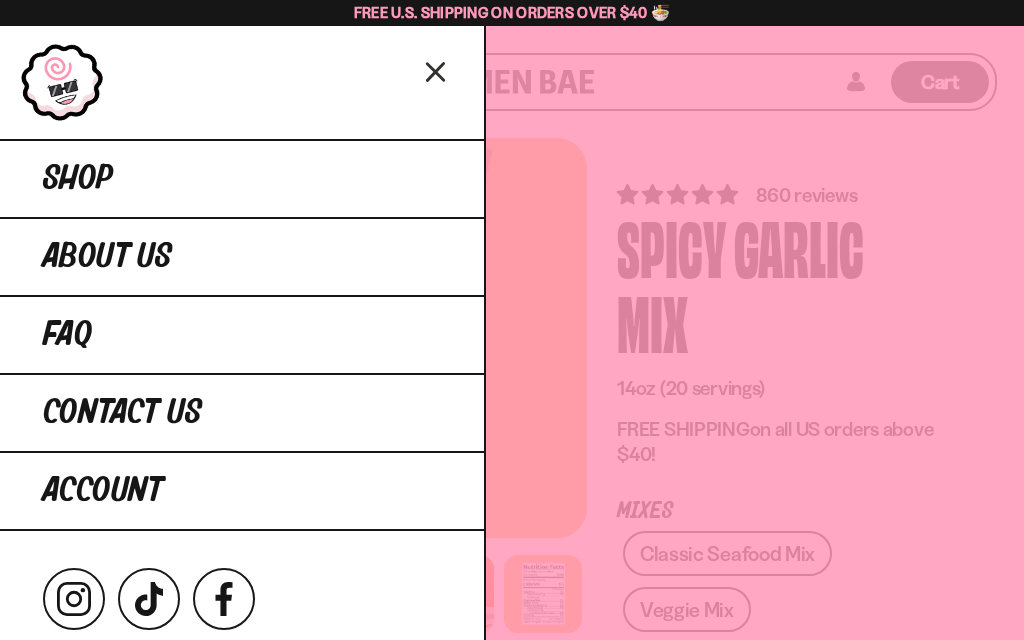 click on "Close dialog Thanks for subscribing!
Use code " Welcome5 " for 5% off 1 bag!
Use code " Welcome10 " for 10% off 2 or more bags!
Check your email for a confirmation message. ******" at bounding box center (512, 320) 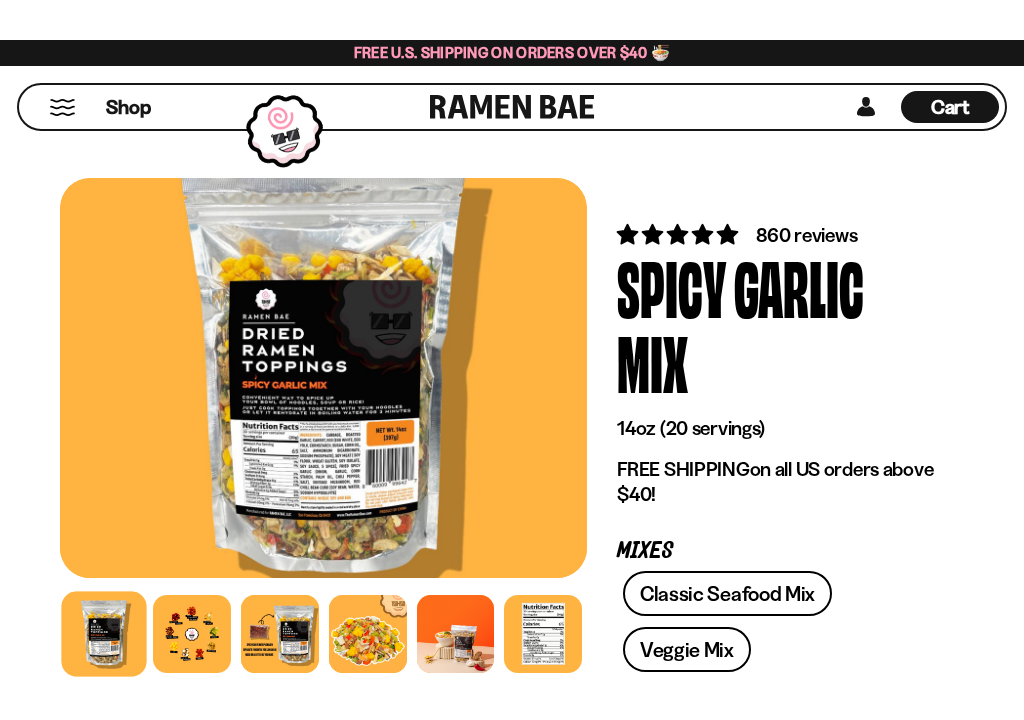 scroll, scrollTop: 533, scrollLeft: 0, axis: vertical 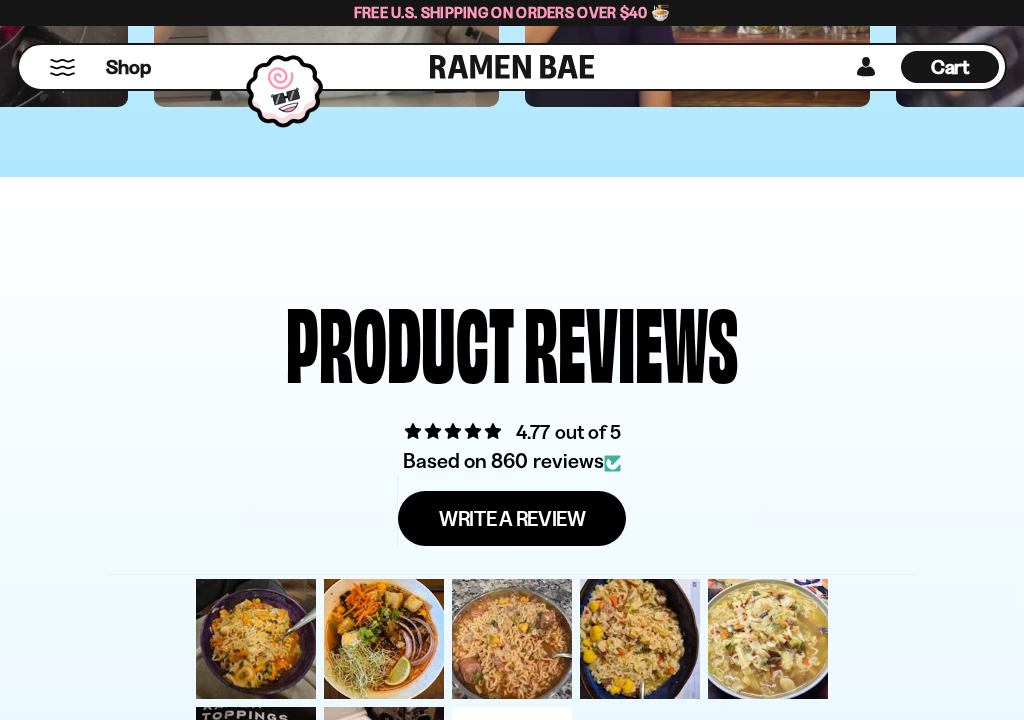 click on "Cart" at bounding box center (950, 67) 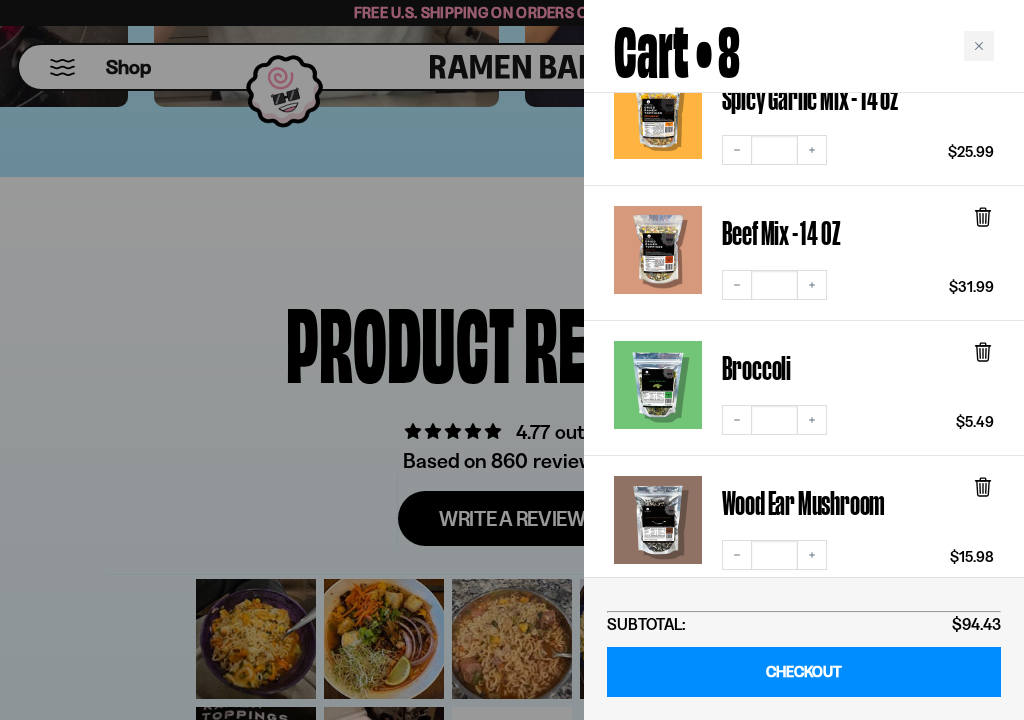 scroll, scrollTop: 626, scrollLeft: 0, axis: vertical 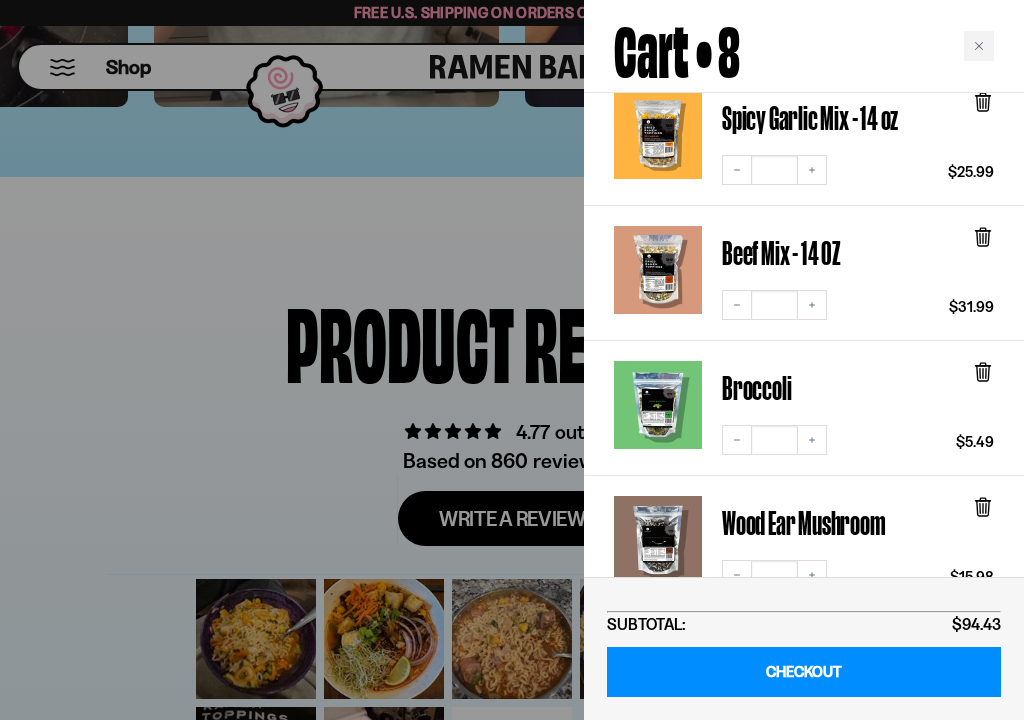 click on "Decrease quantity" at bounding box center [737, 305] 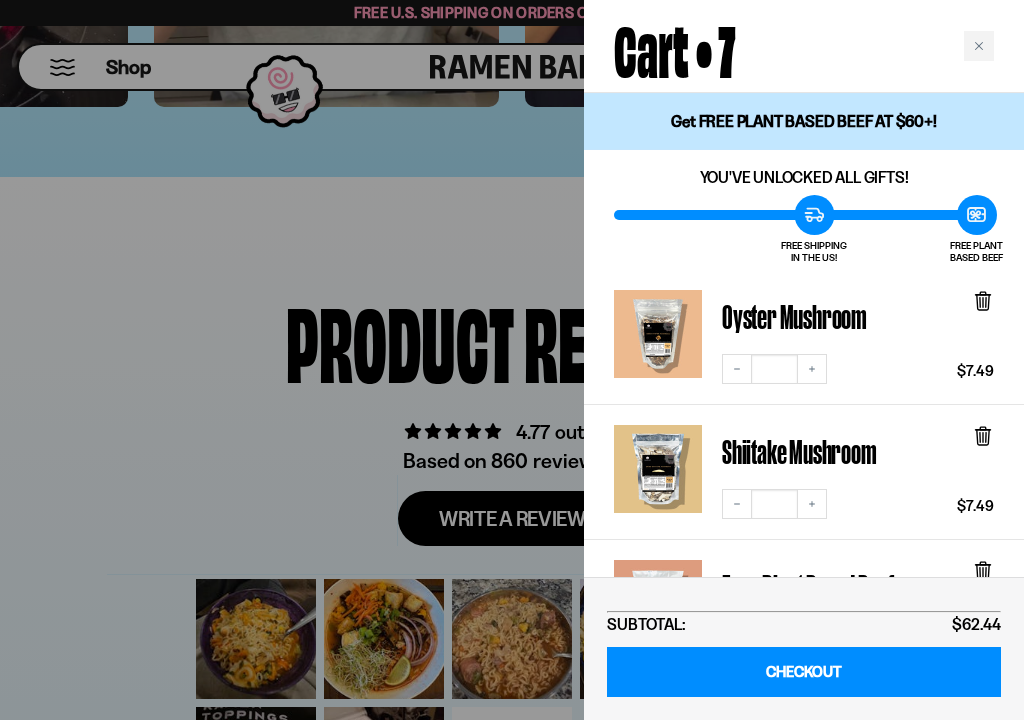 scroll, scrollTop: 0, scrollLeft: 0, axis: both 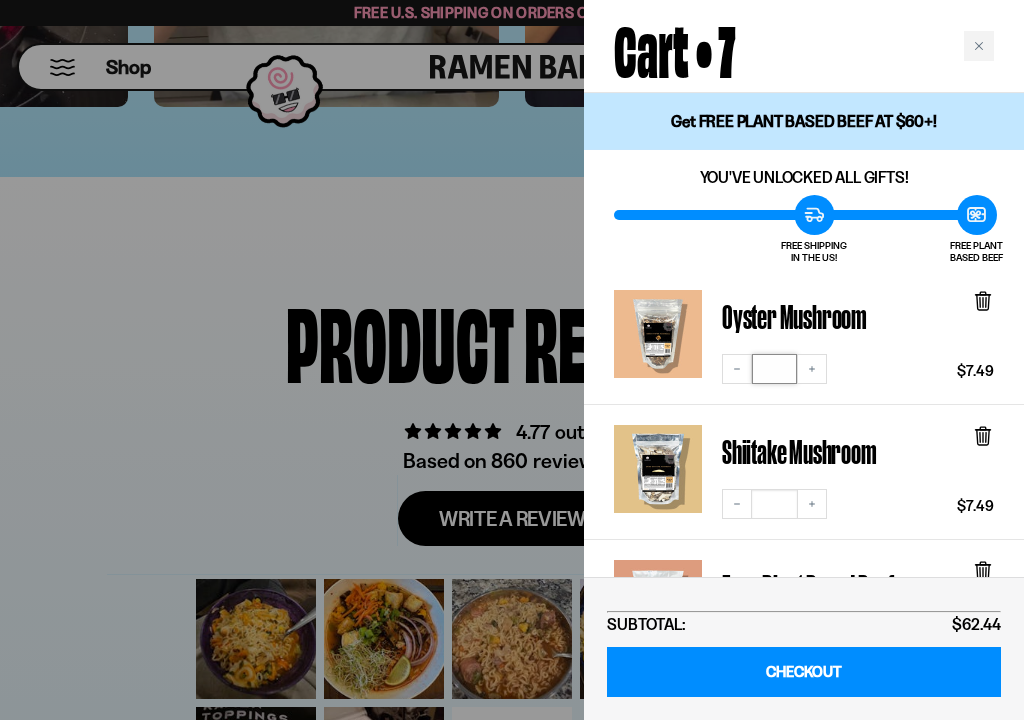 click on "*" at bounding box center [774, 369] 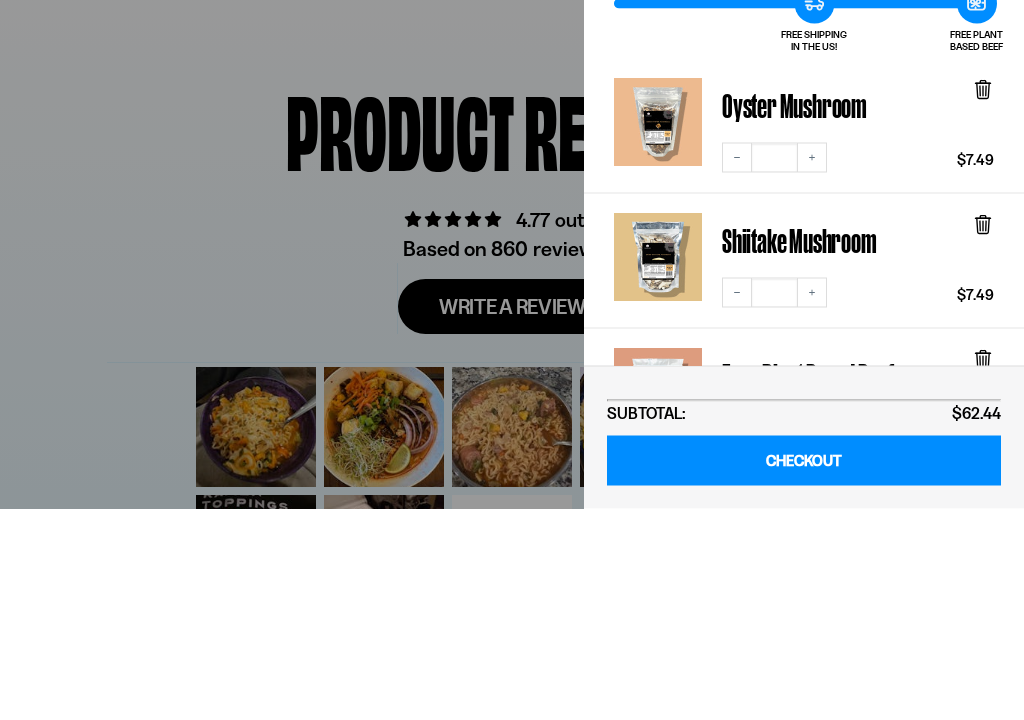 scroll, scrollTop: 7218, scrollLeft: 0, axis: vertical 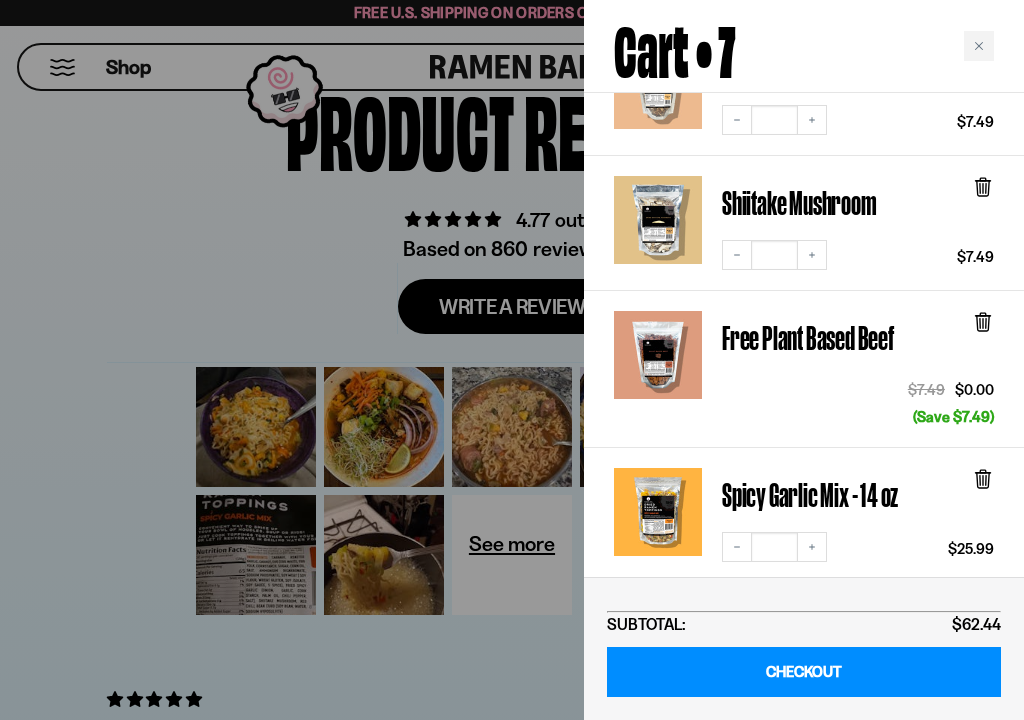 click on "CHECKOUT" at bounding box center [804, 672] 